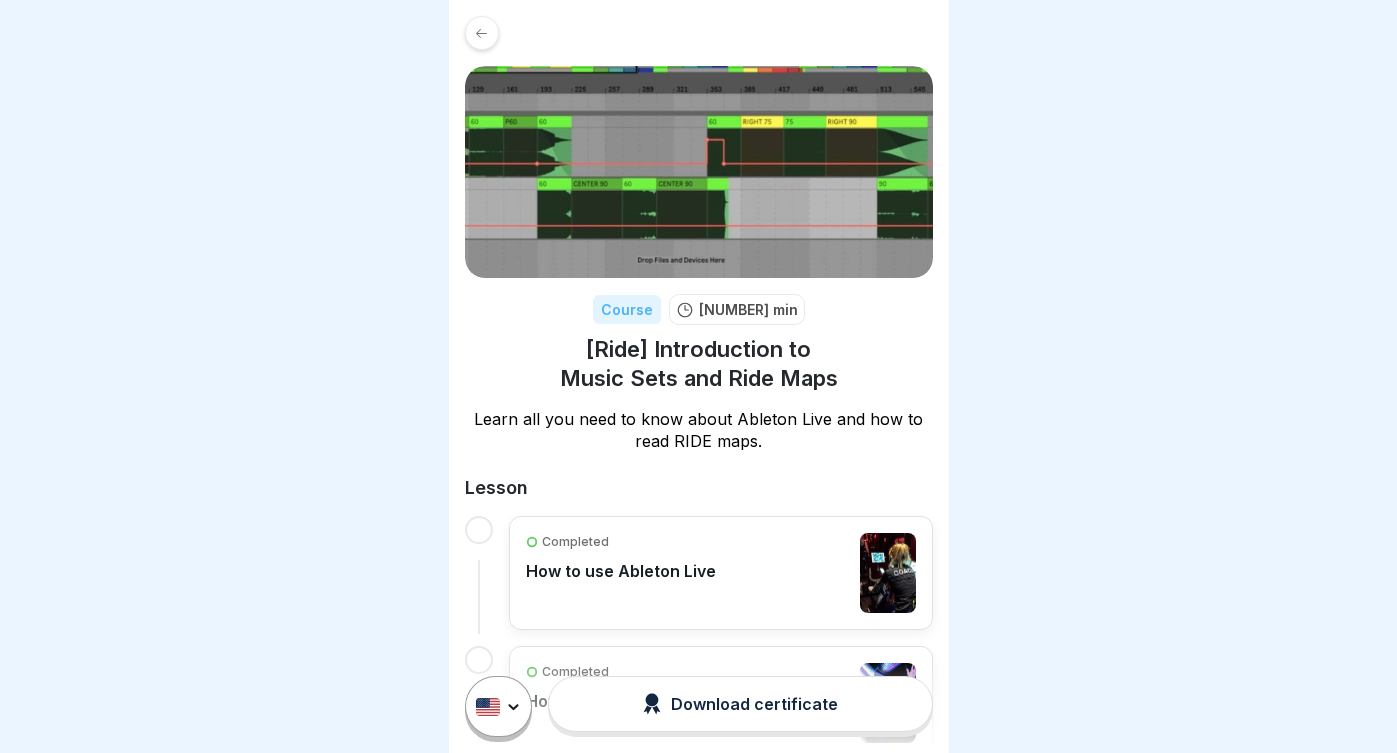 scroll, scrollTop: 0, scrollLeft: 0, axis: both 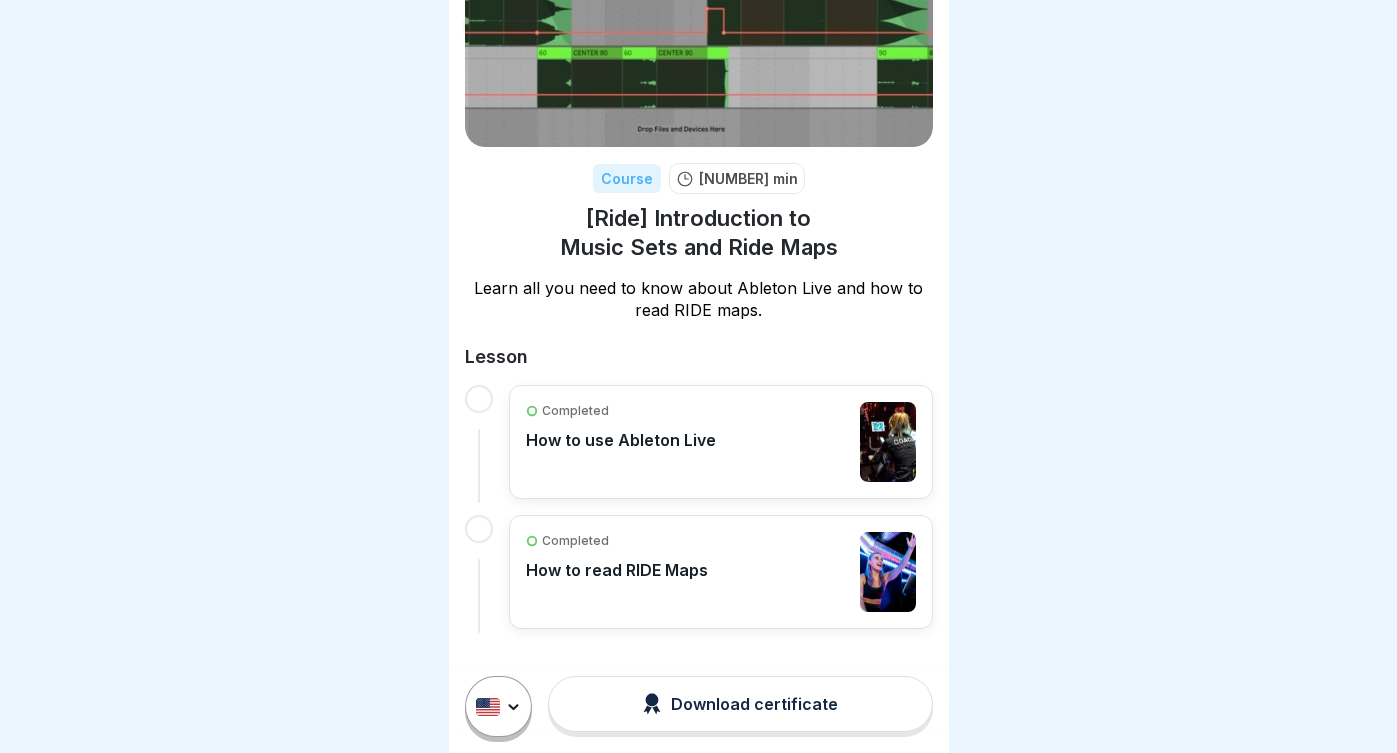 click on "Completed How to read RIDE Maps" at bounding box center [721, 572] 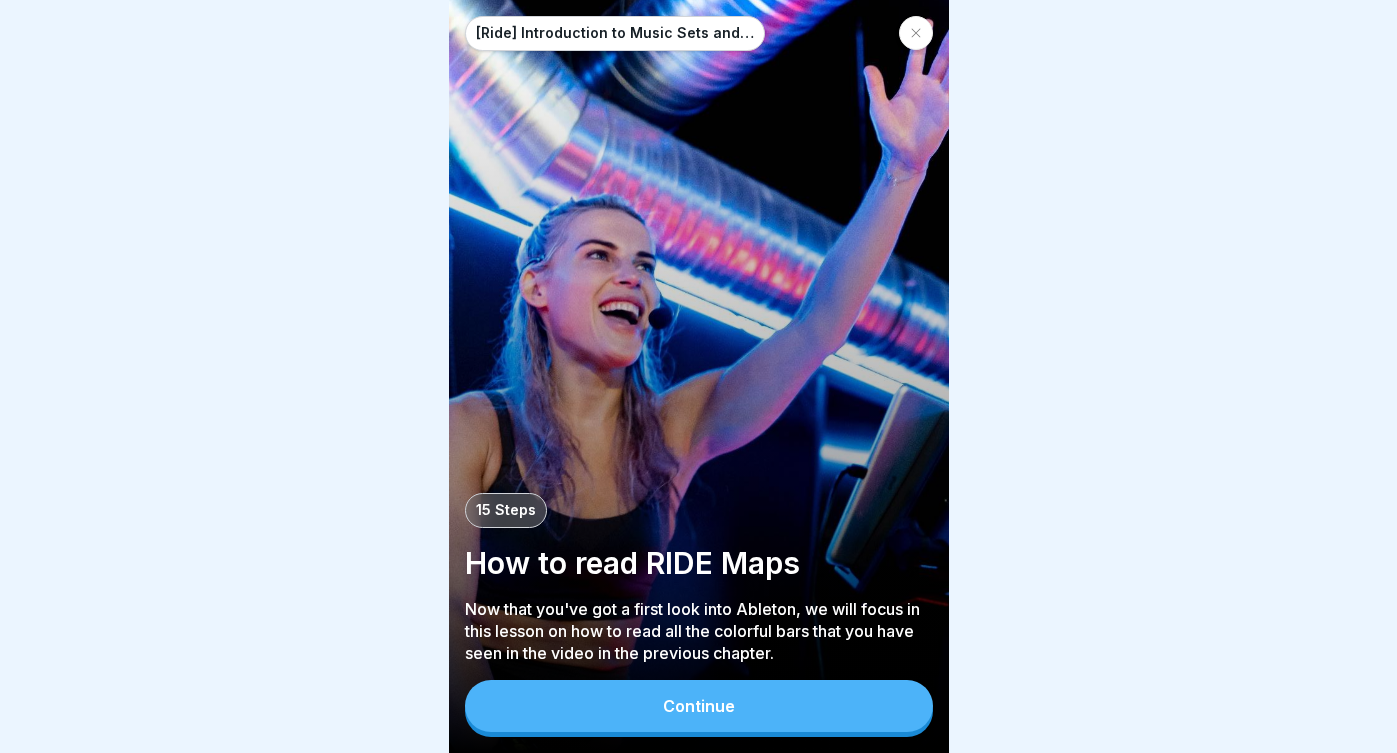 click on "Continue" at bounding box center [699, 706] 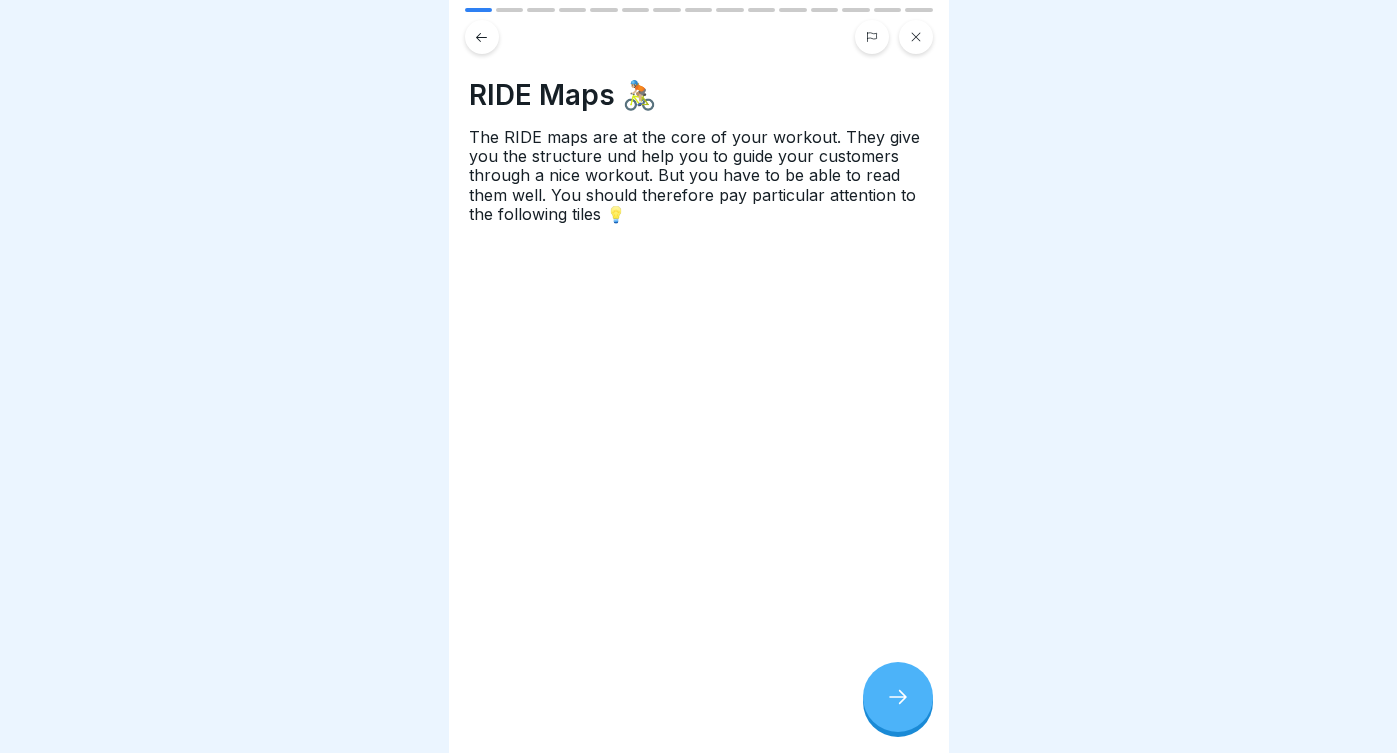 click 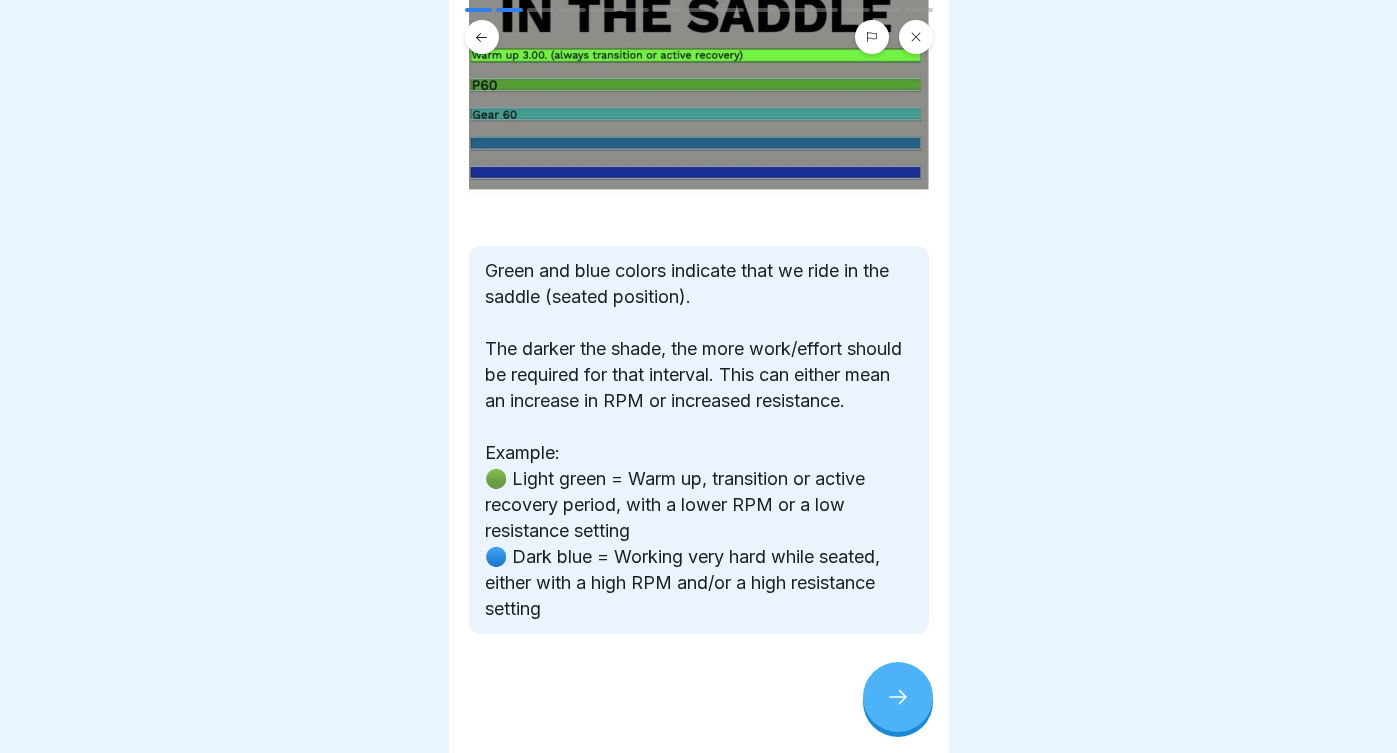 scroll, scrollTop: 182, scrollLeft: 0, axis: vertical 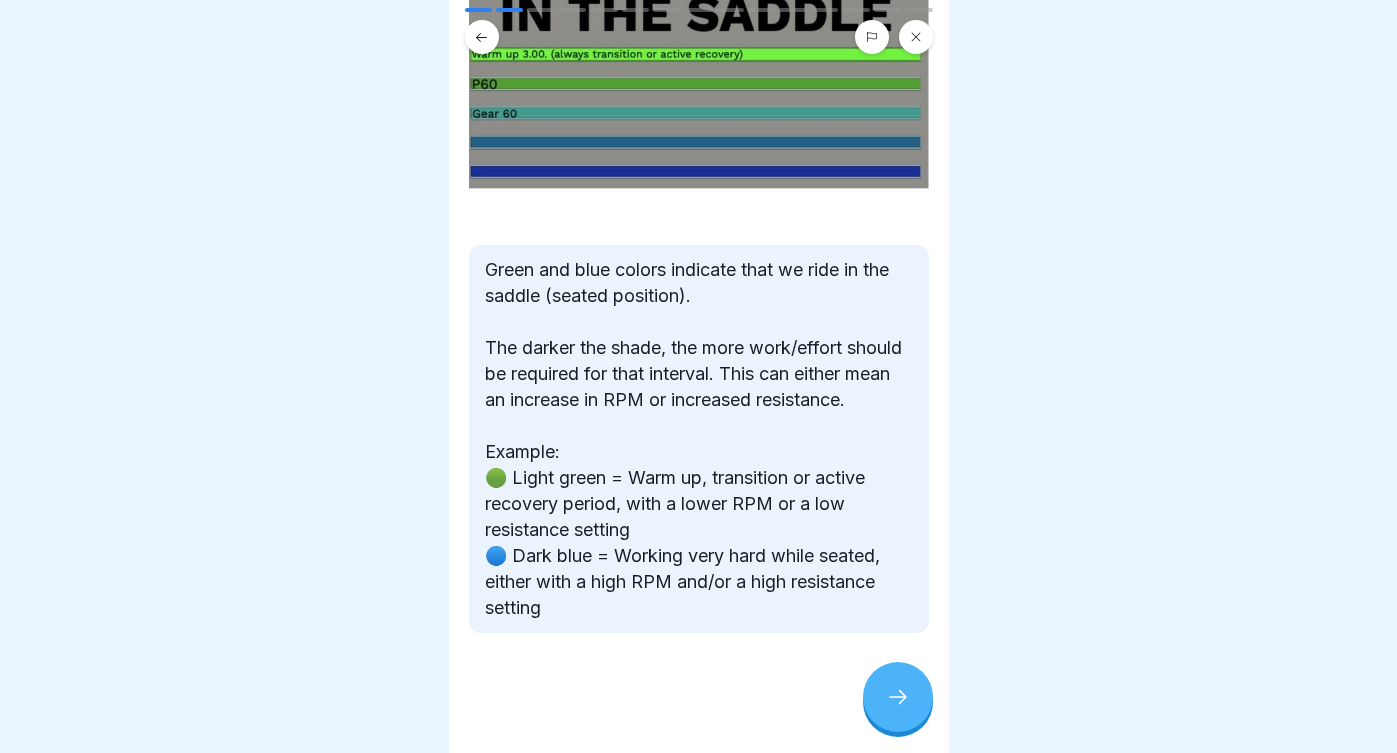 click at bounding box center [898, 697] 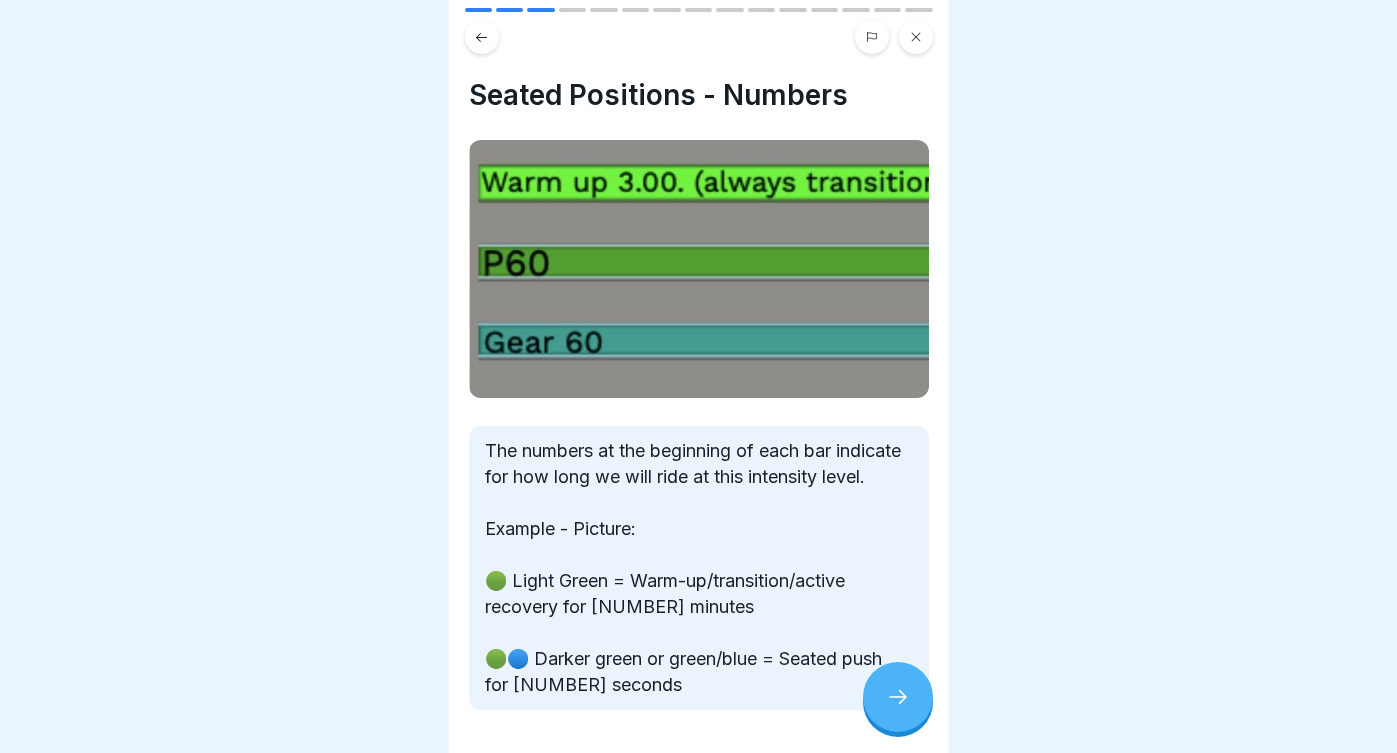 scroll, scrollTop: 73, scrollLeft: 0, axis: vertical 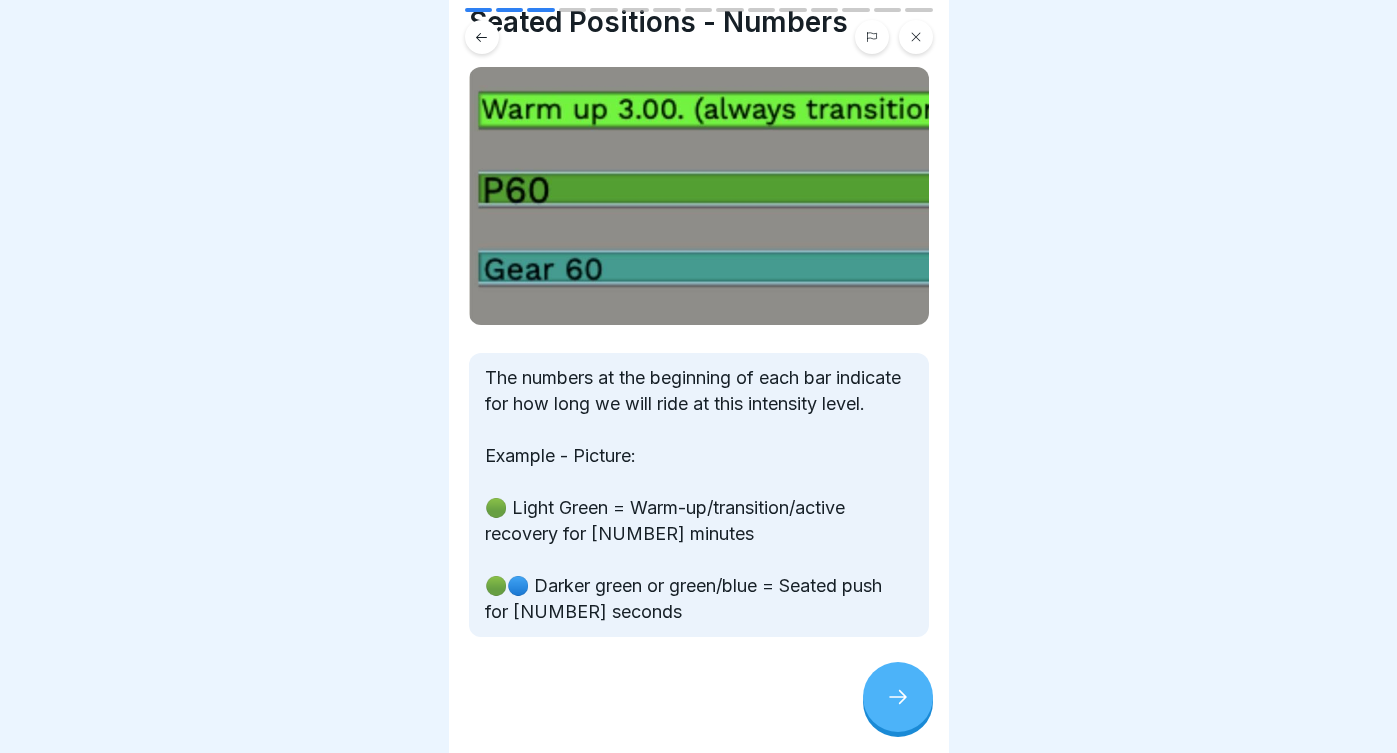 click 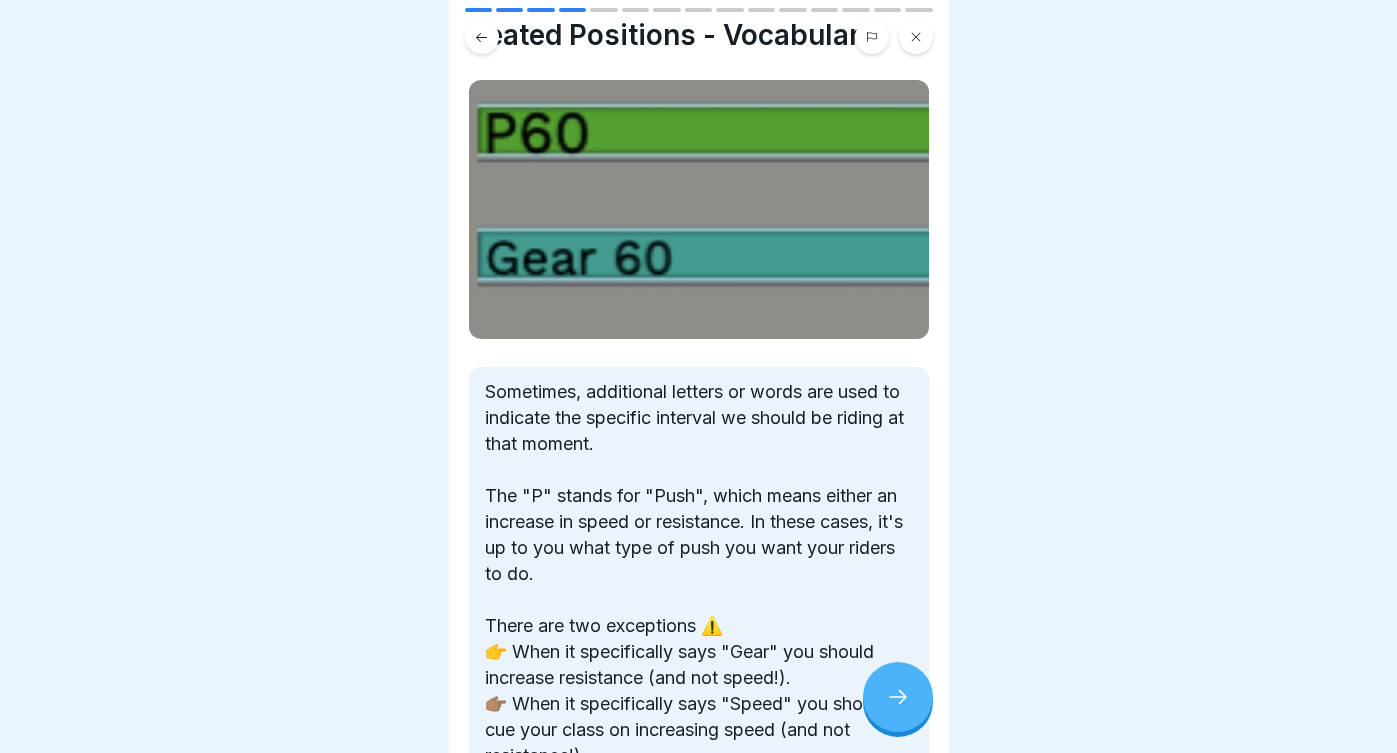 scroll, scrollTop: 42, scrollLeft: 0, axis: vertical 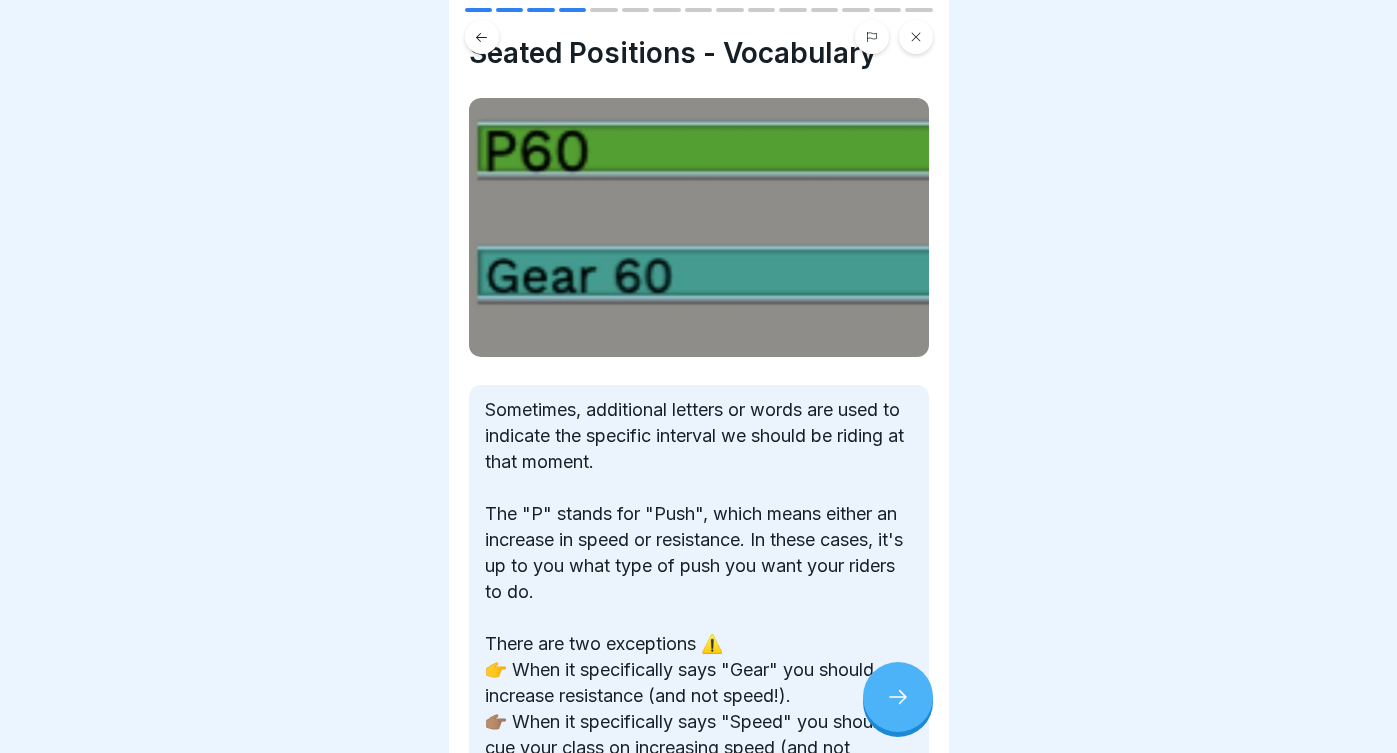 click at bounding box center [482, 37] 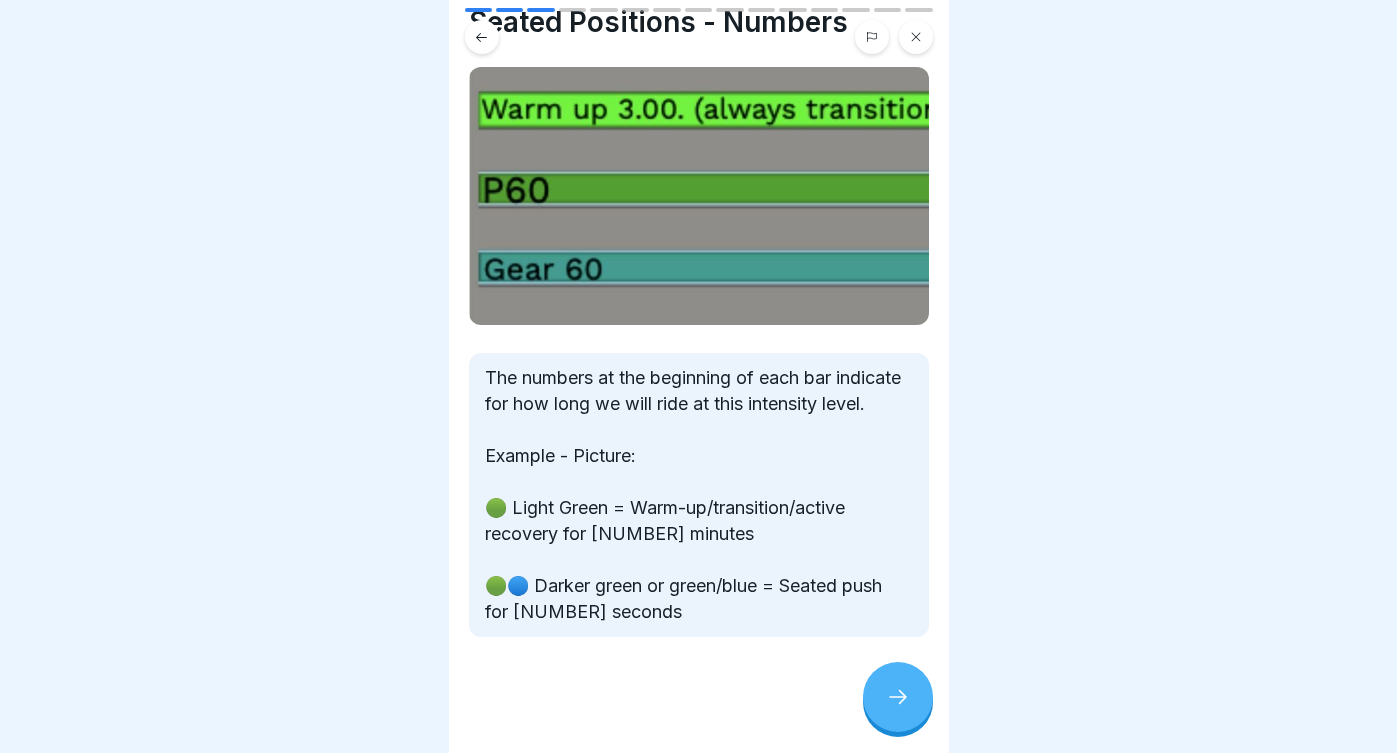 click 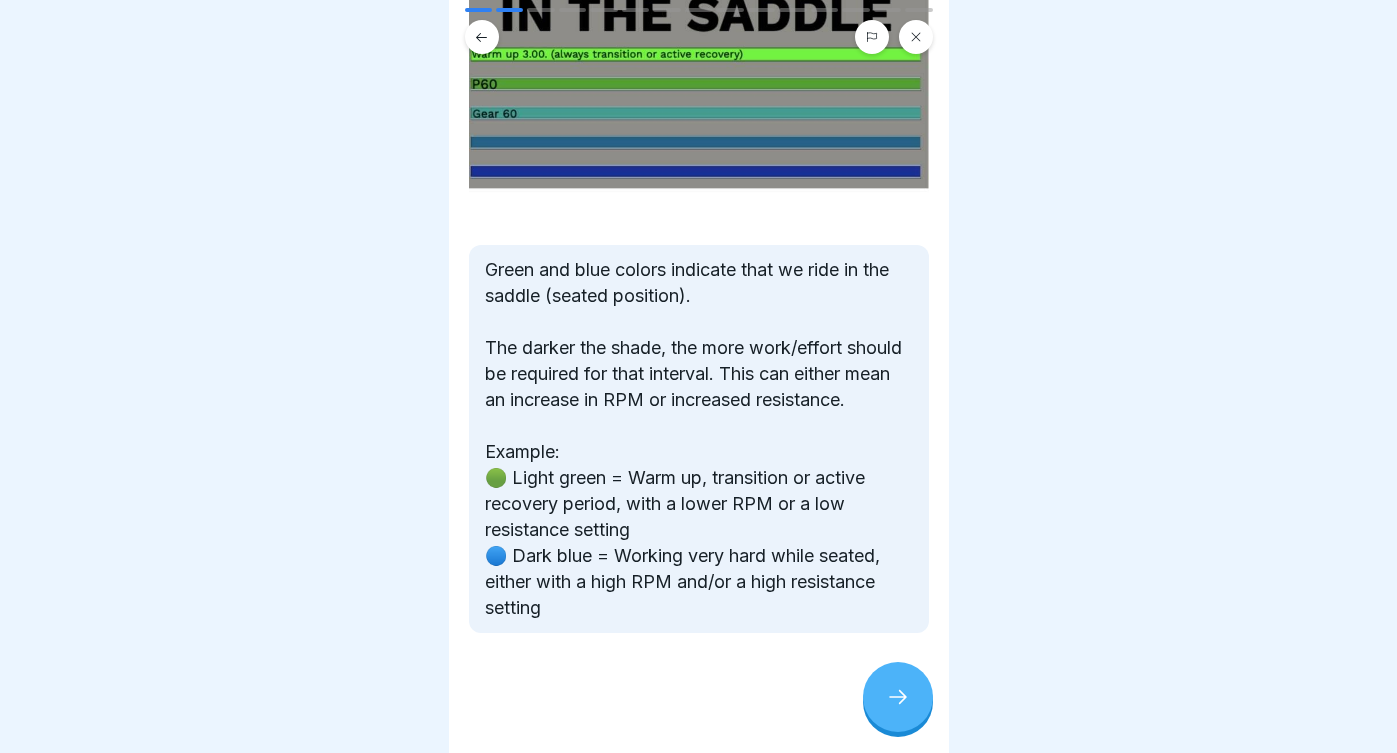 click at bounding box center [898, 697] 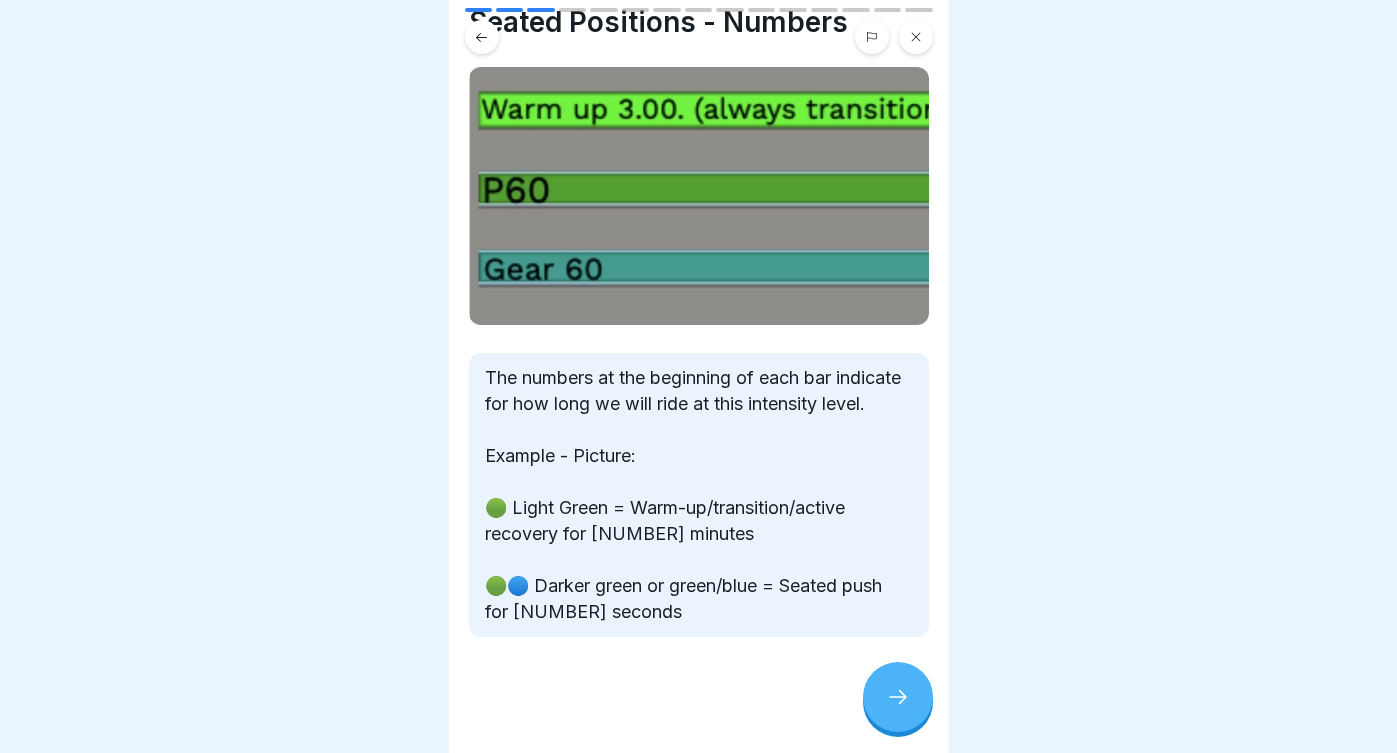click at bounding box center (898, 697) 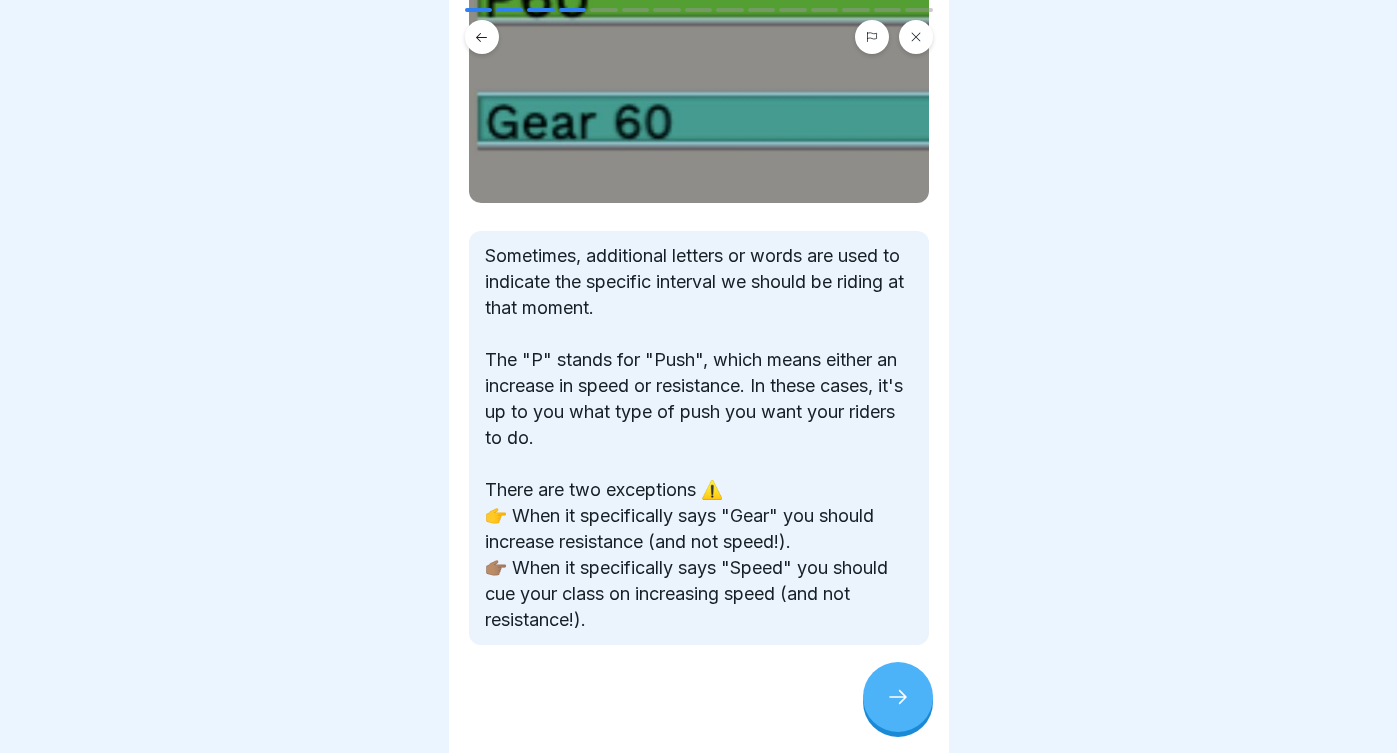 scroll, scrollTop: 194, scrollLeft: 0, axis: vertical 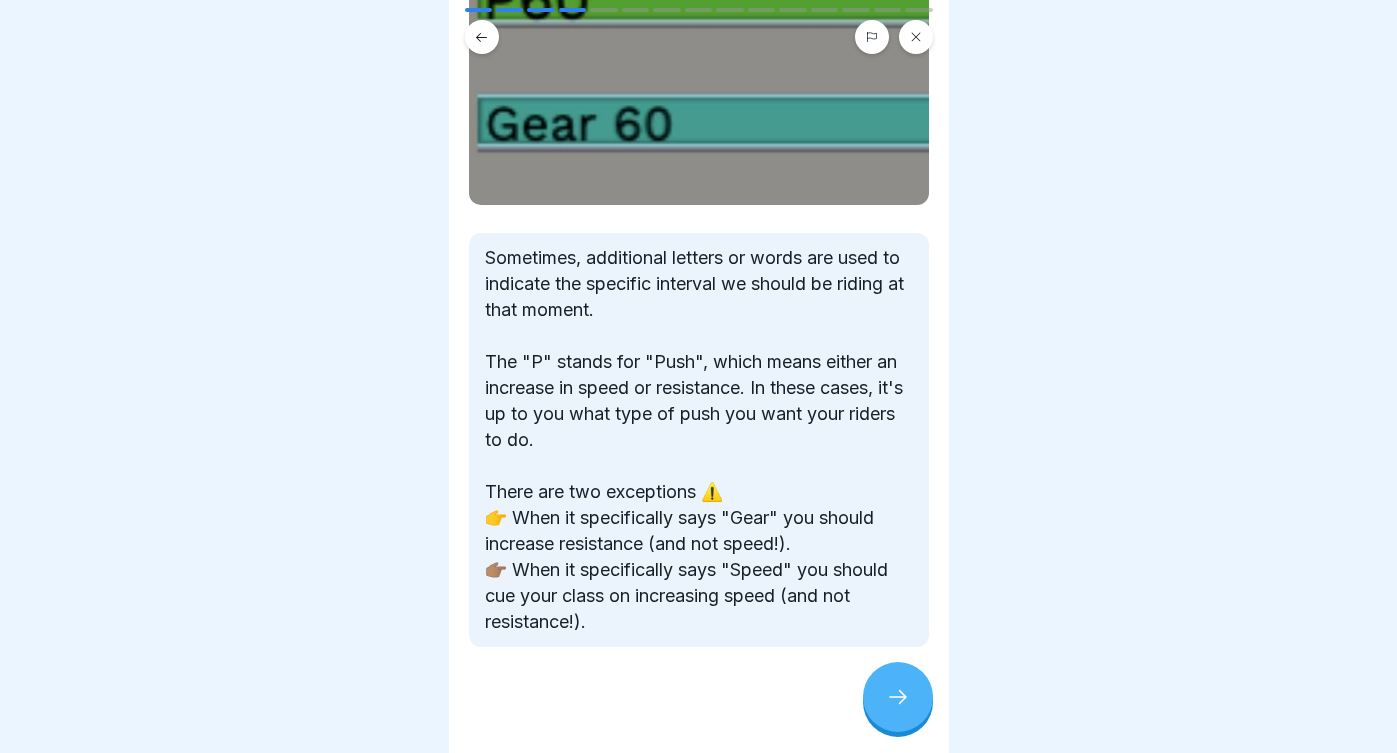 click at bounding box center (898, 697) 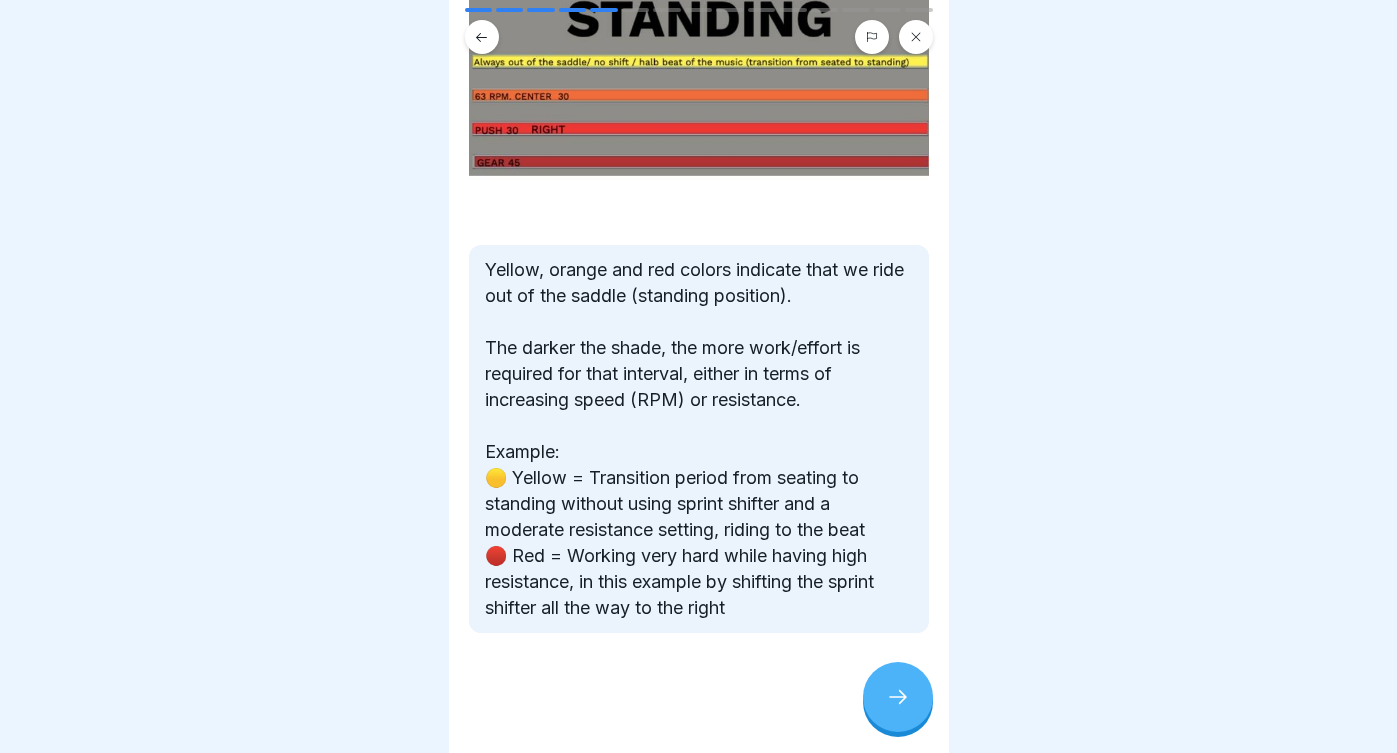 scroll, scrollTop: 181, scrollLeft: 0, axis: vertical 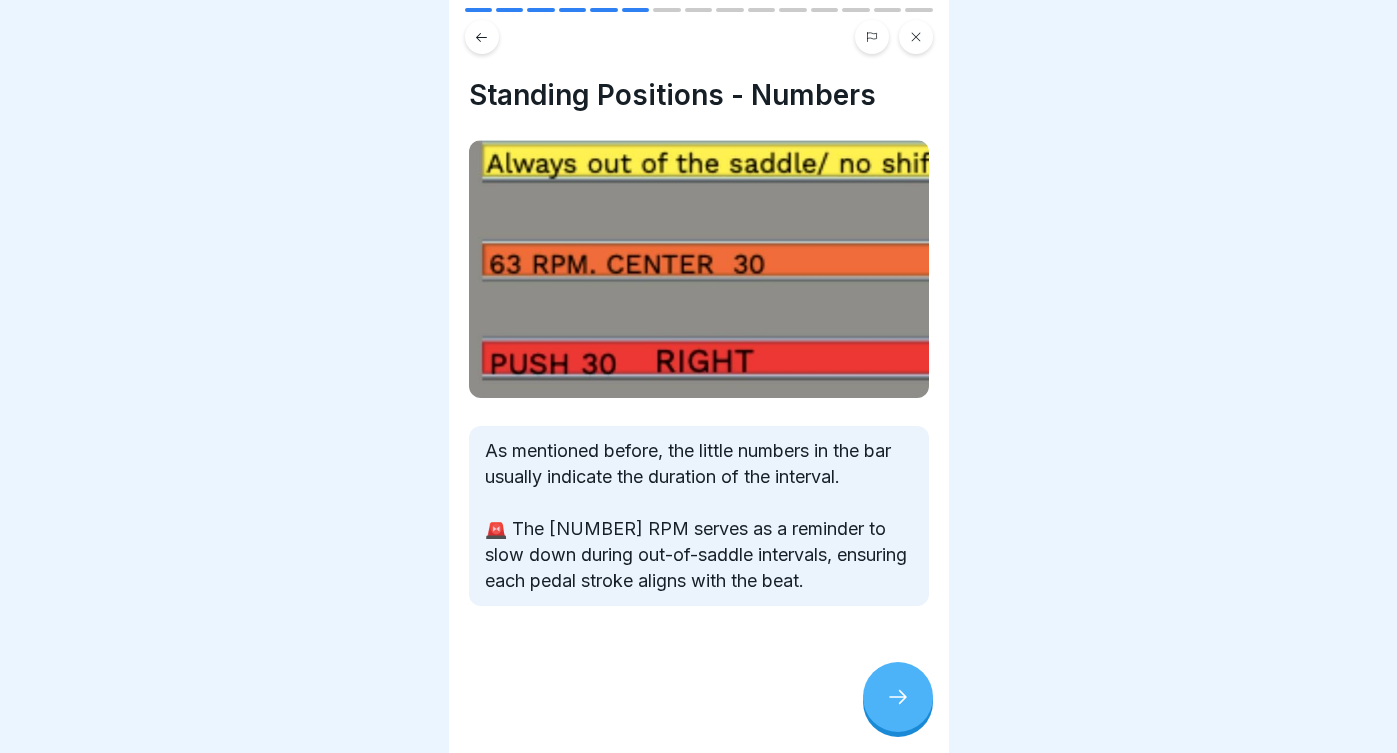 click 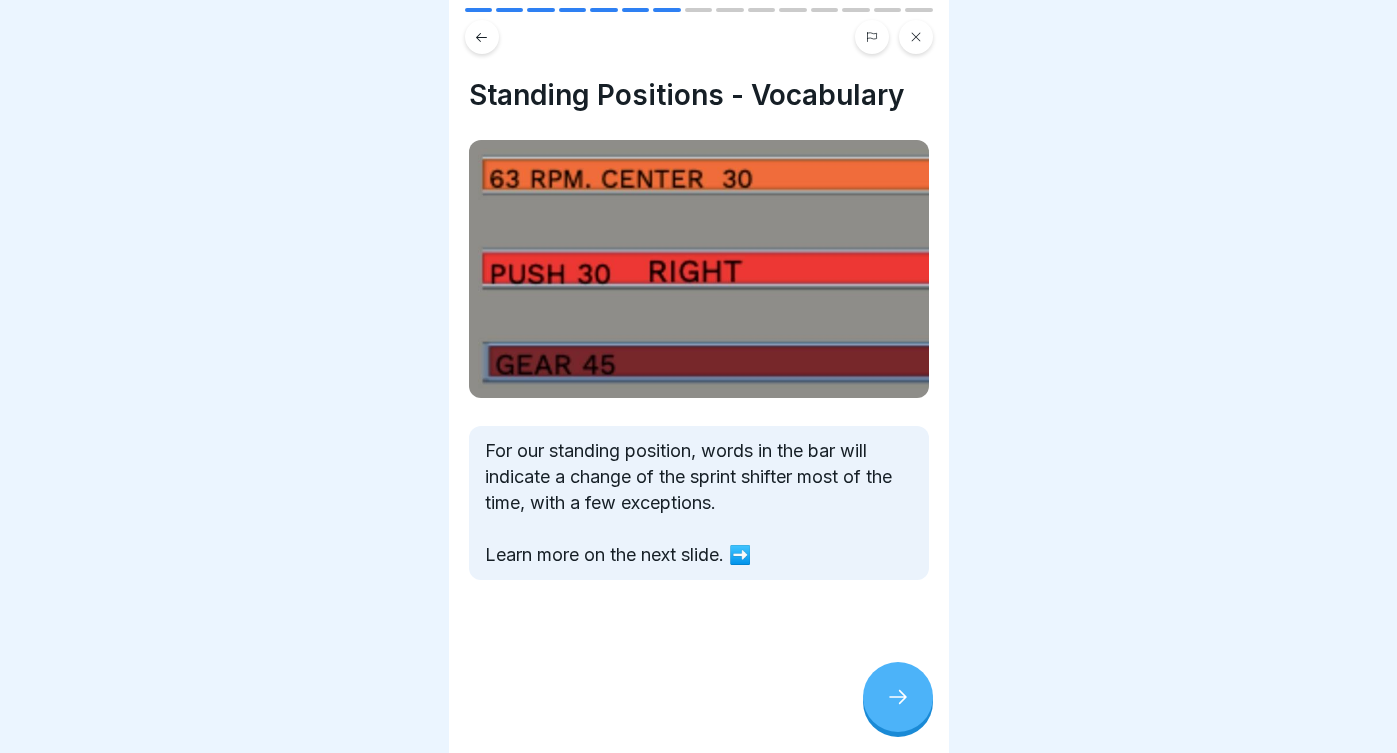 click 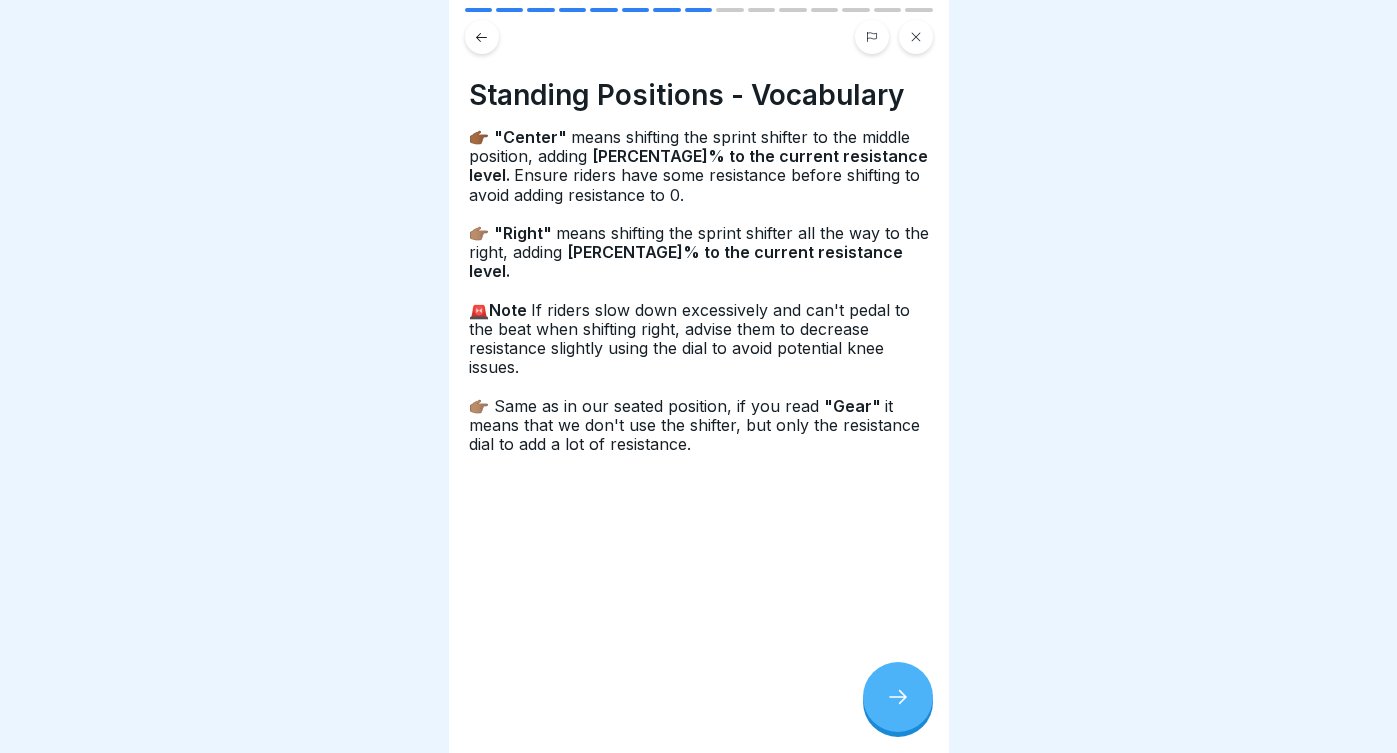 click 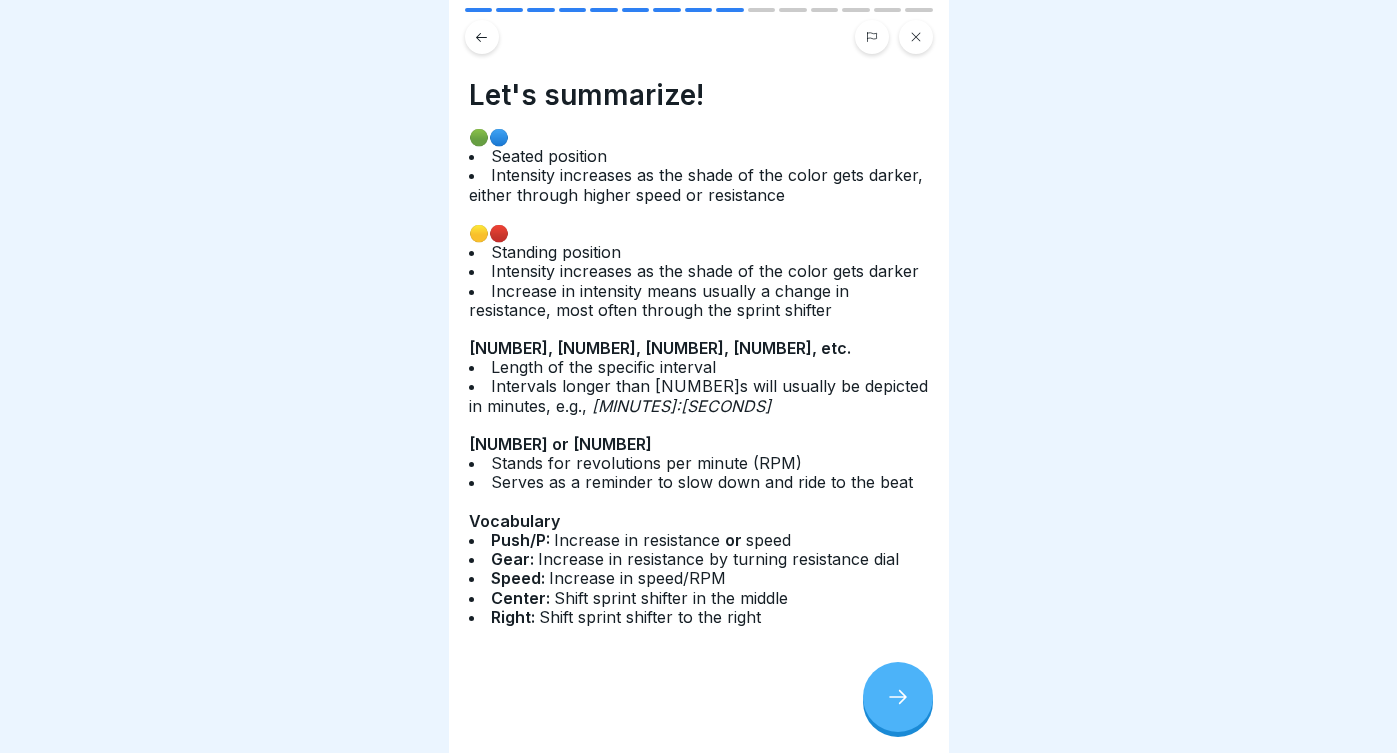 click at bounding box center [898, 697] 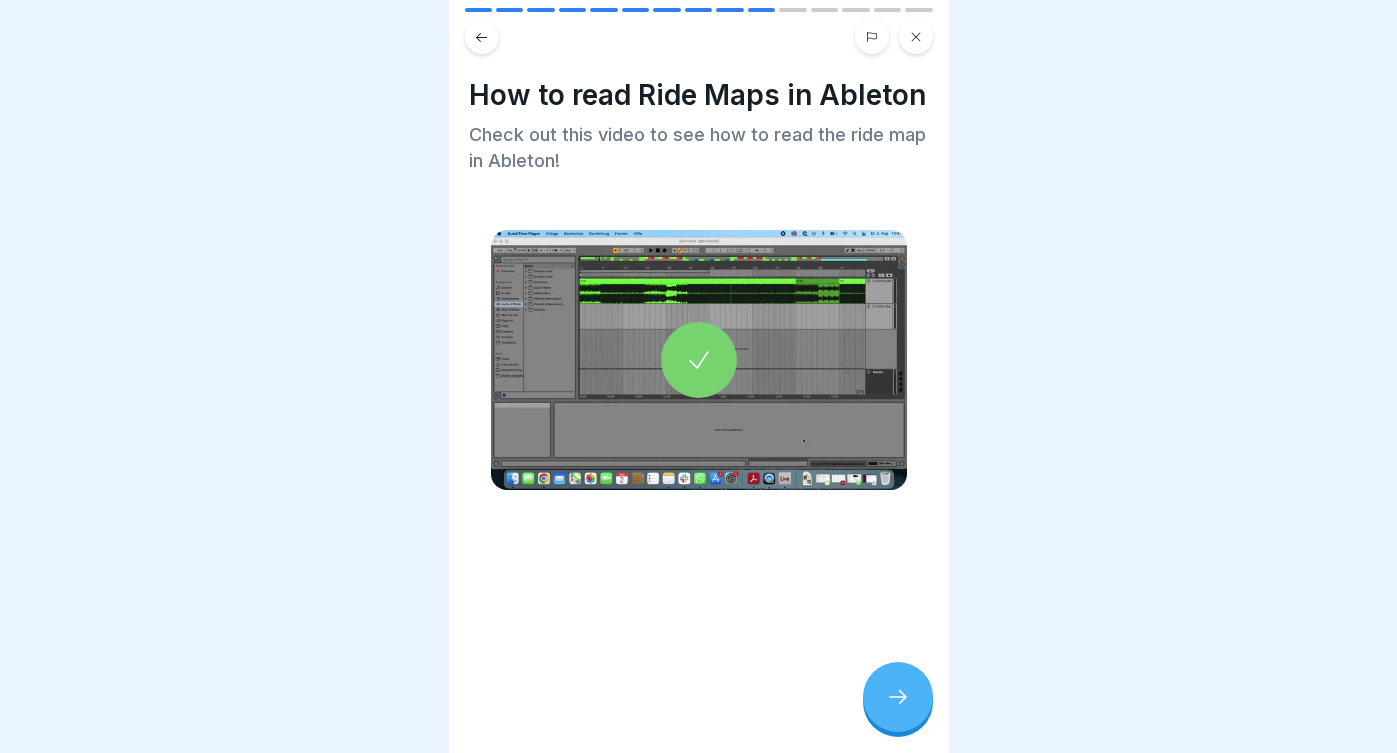 click at bounding box center [898, 697] 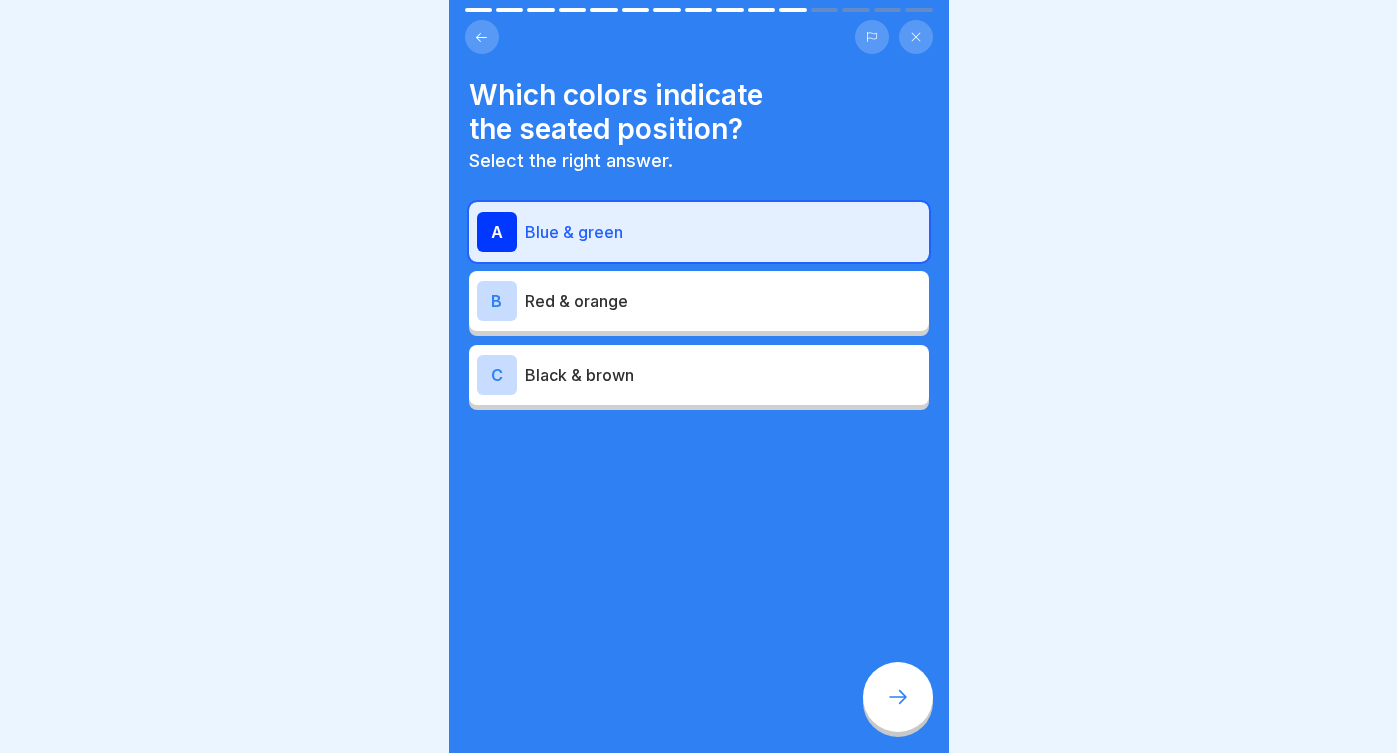 click 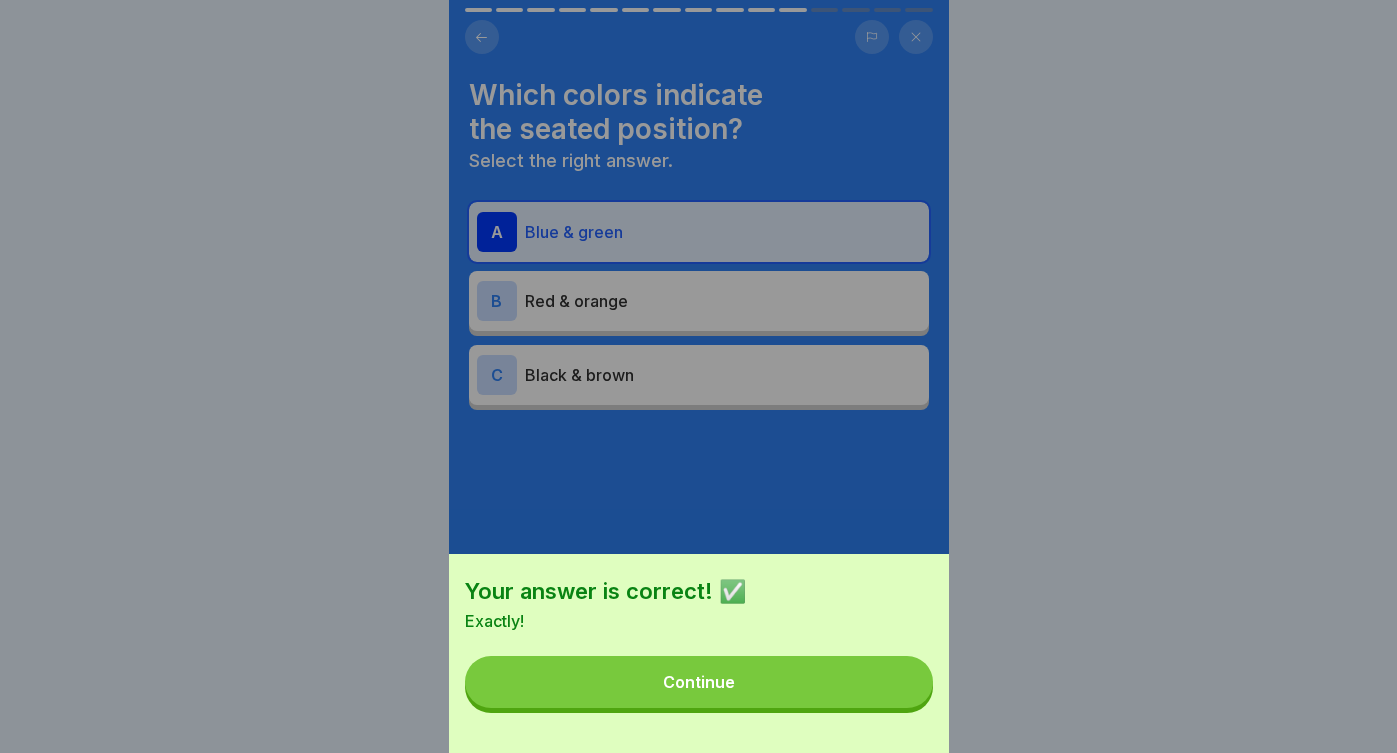 click on "Continue" at bounding box center (699, 682) 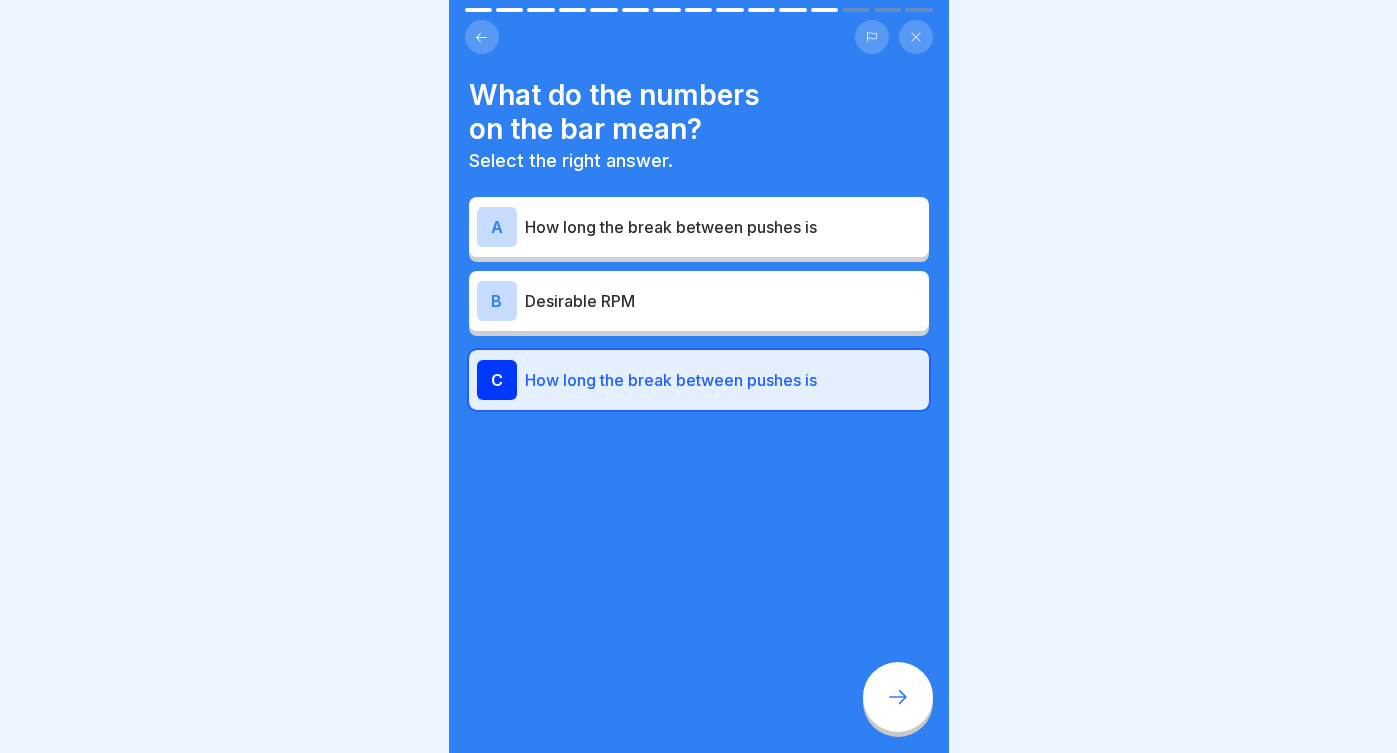 click at bounding box center (898, 697) 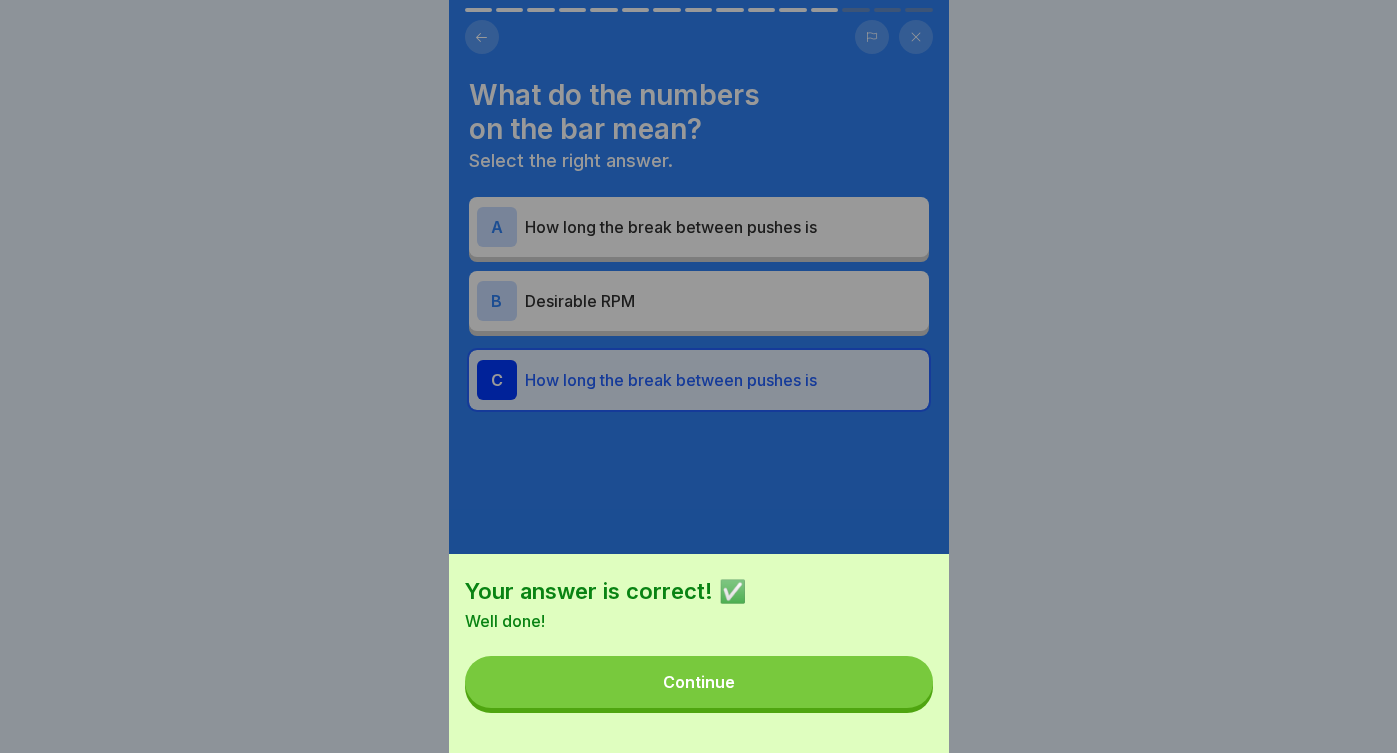 click on "Your answer is correct! ✅ Well done!   Continue" at bounding box center [699, 653] 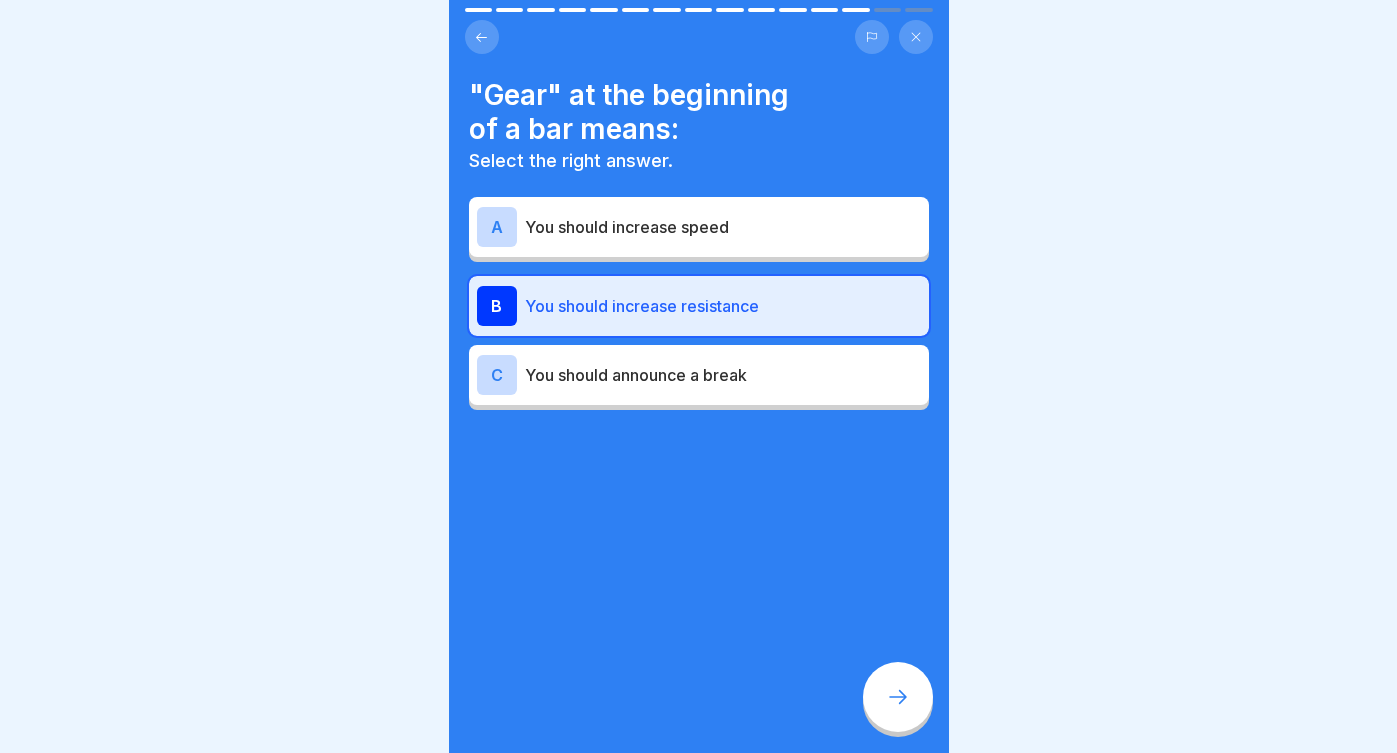 click 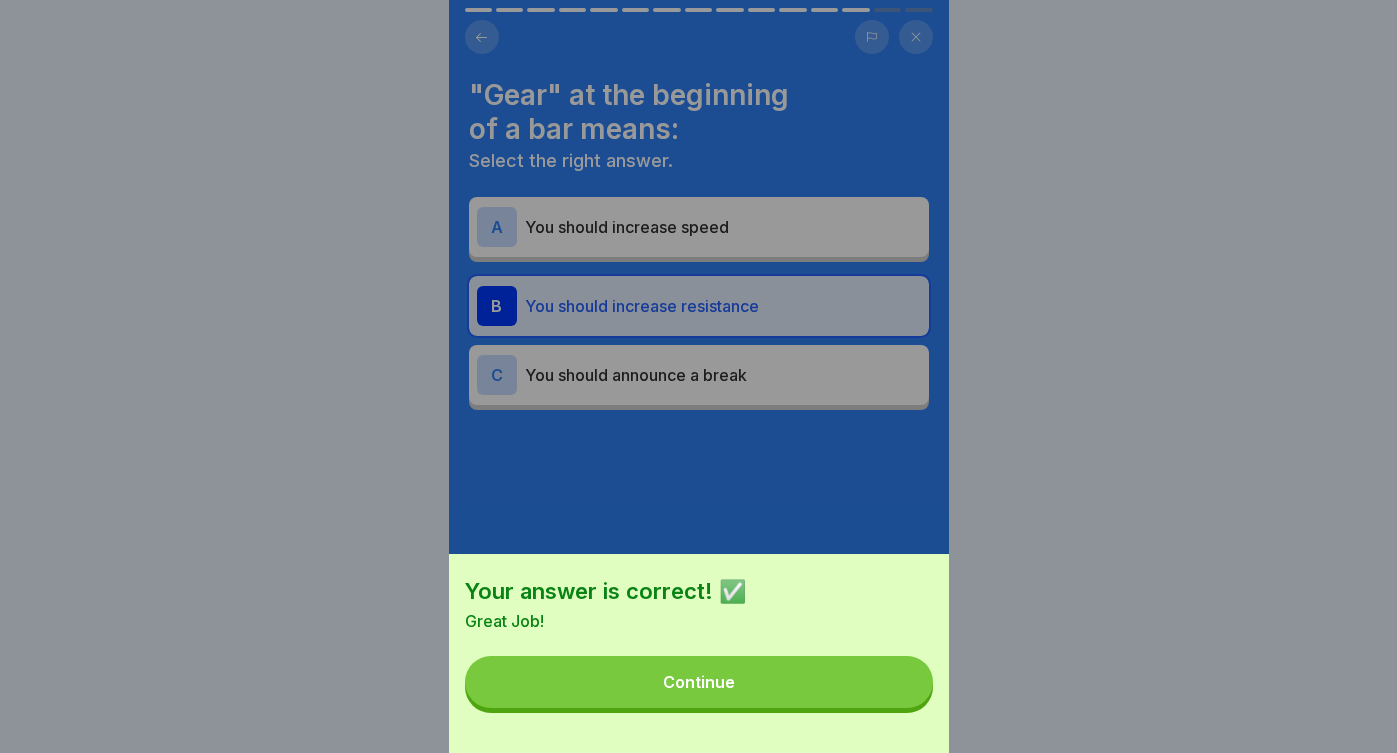 click on "Continue" at bounding box center [699, 682] 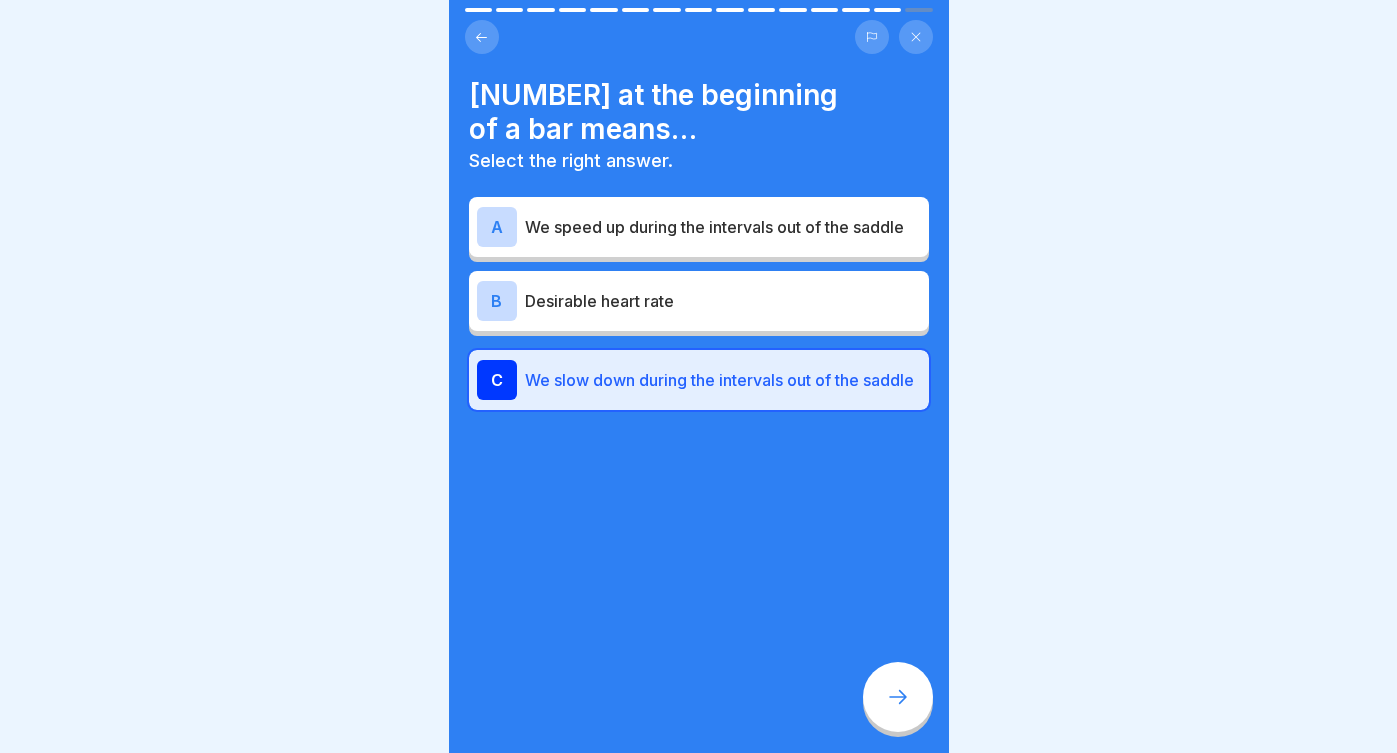 click at bounding box center [898, 697] 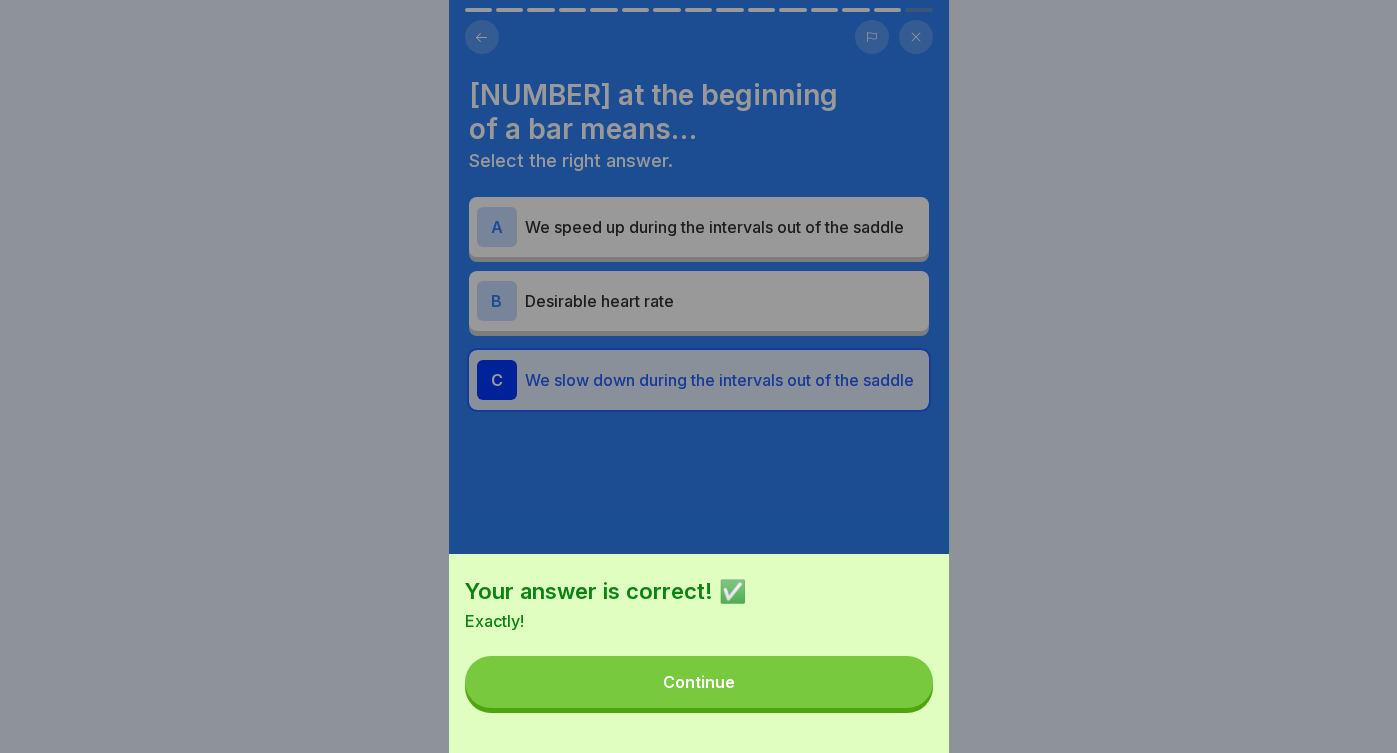 click on "Your answer is correct! ✅ Exactly!   Continue" at bounding box center [698, 376] 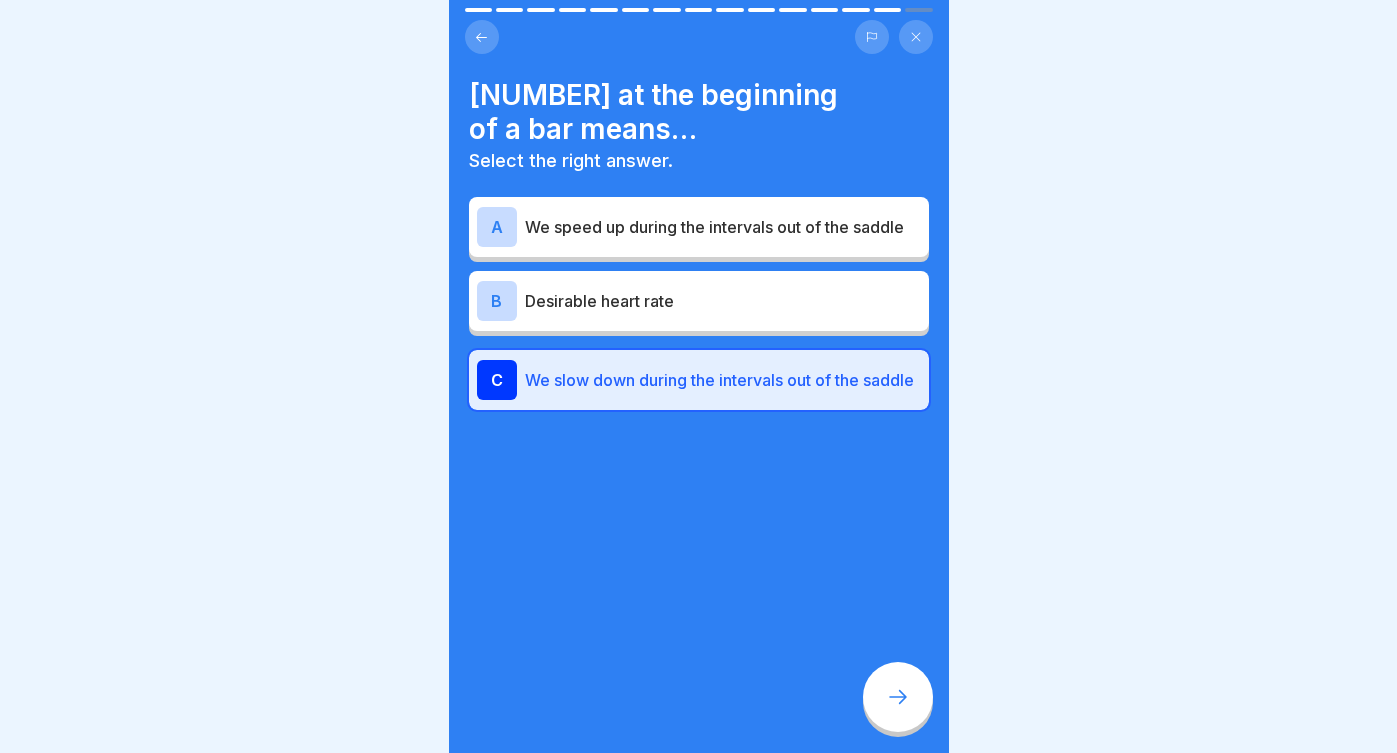 click at bounding box center [482, 37] 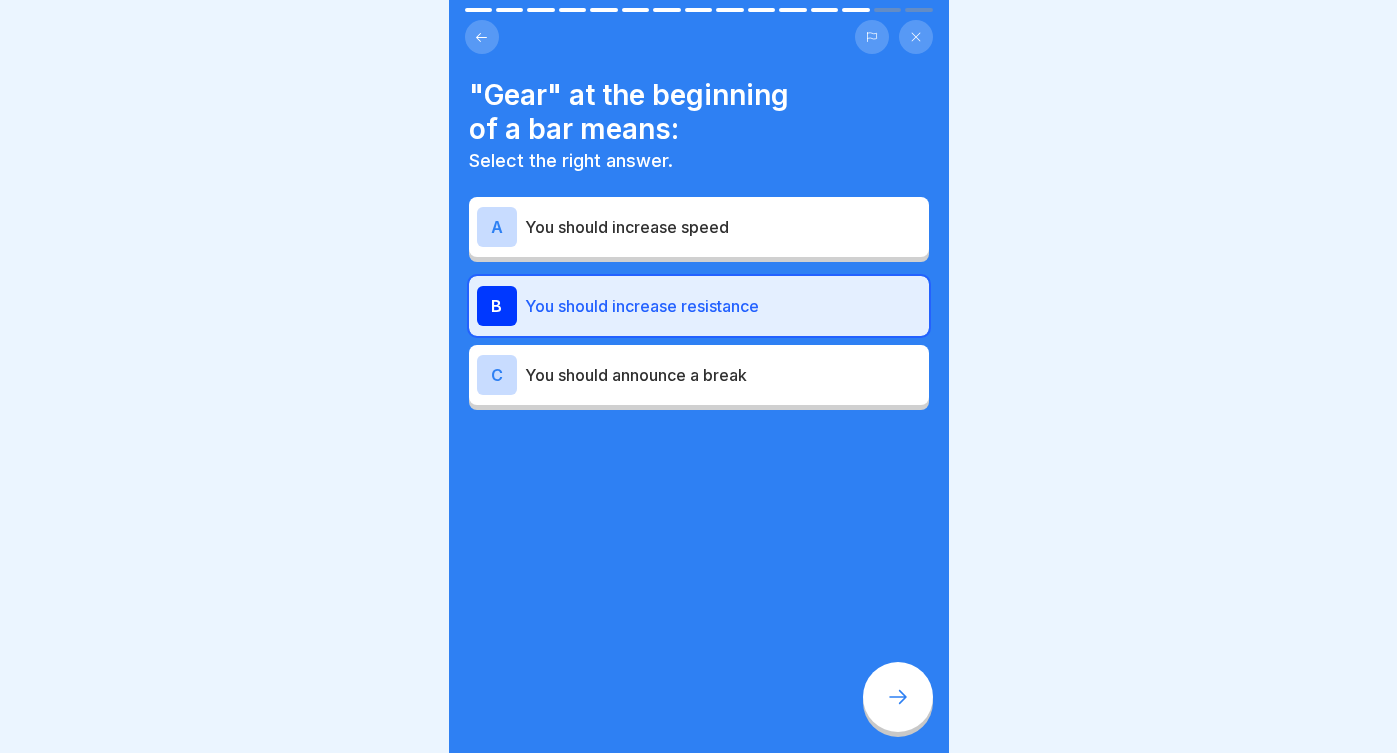 click at bounding box center (482, 37) 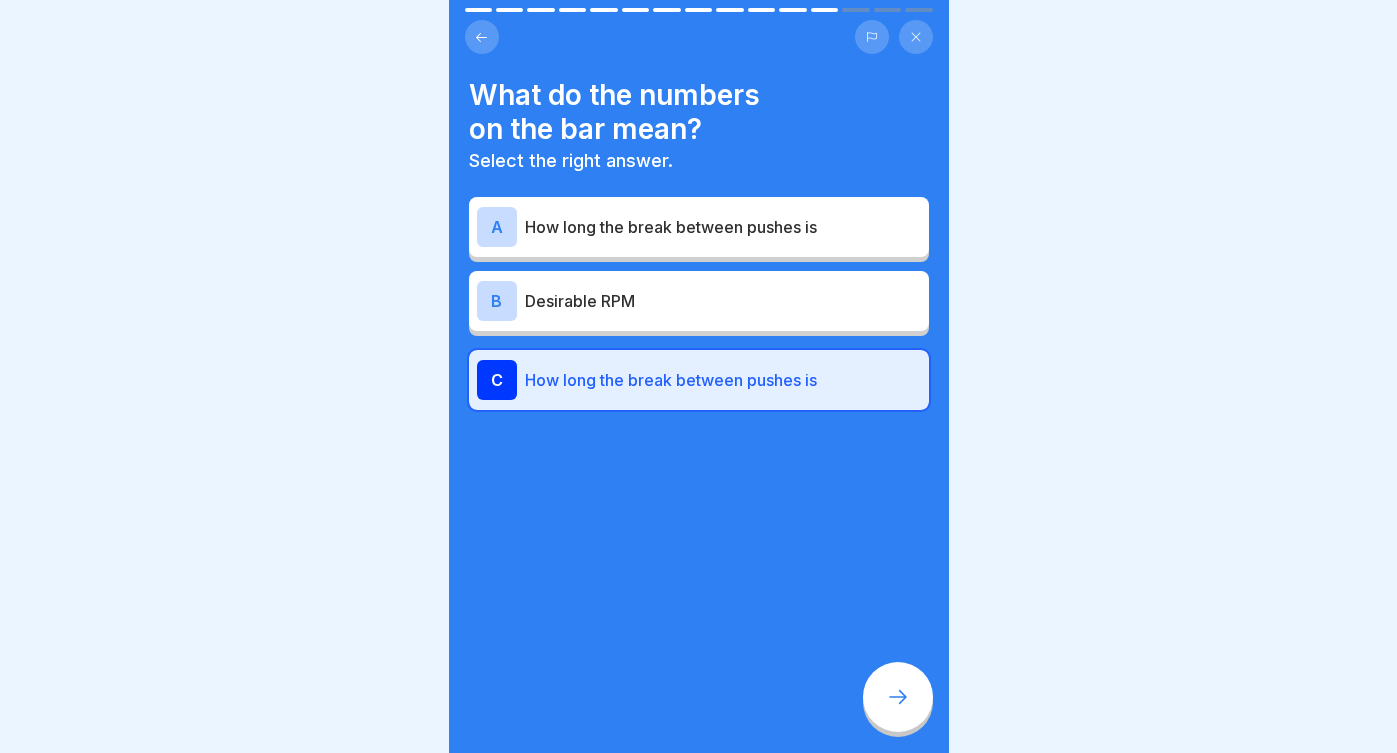 click at bounding box center (482, 37) 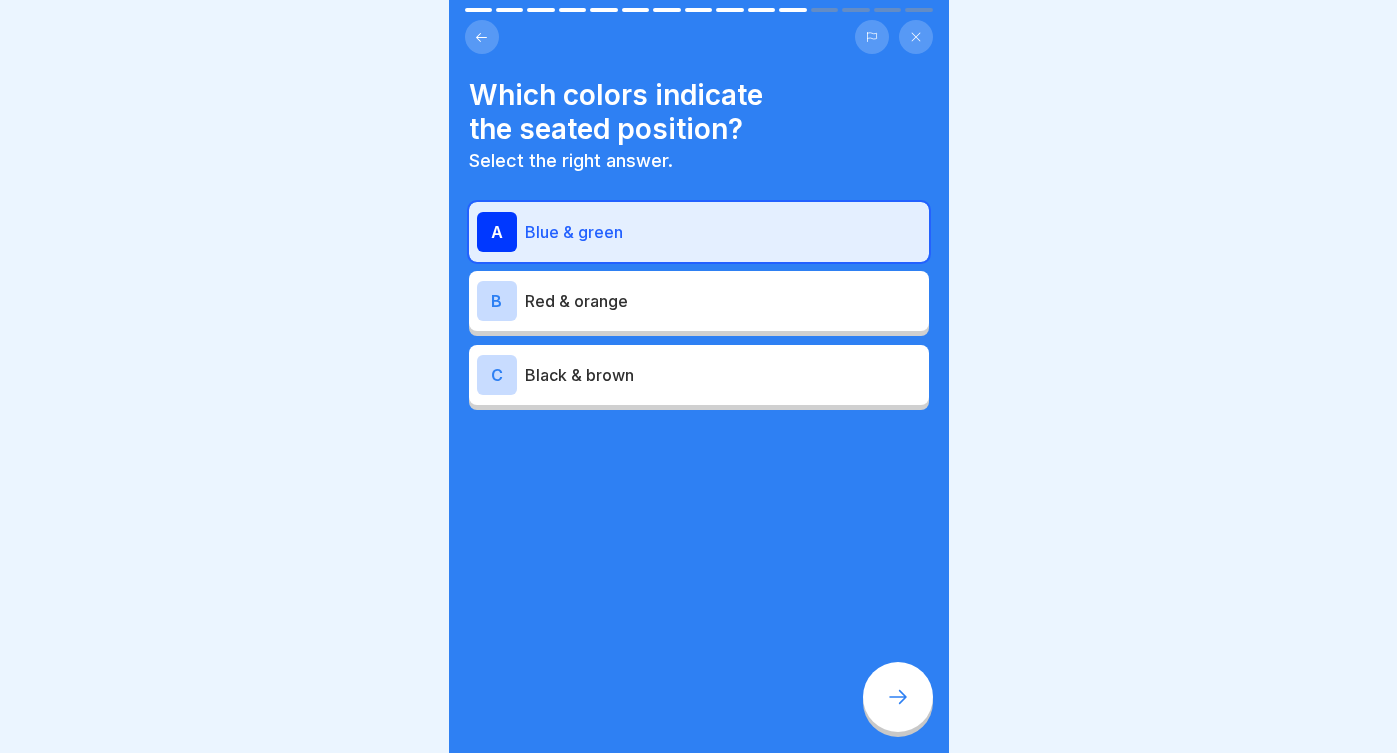 click at bounding box center [482, 37] 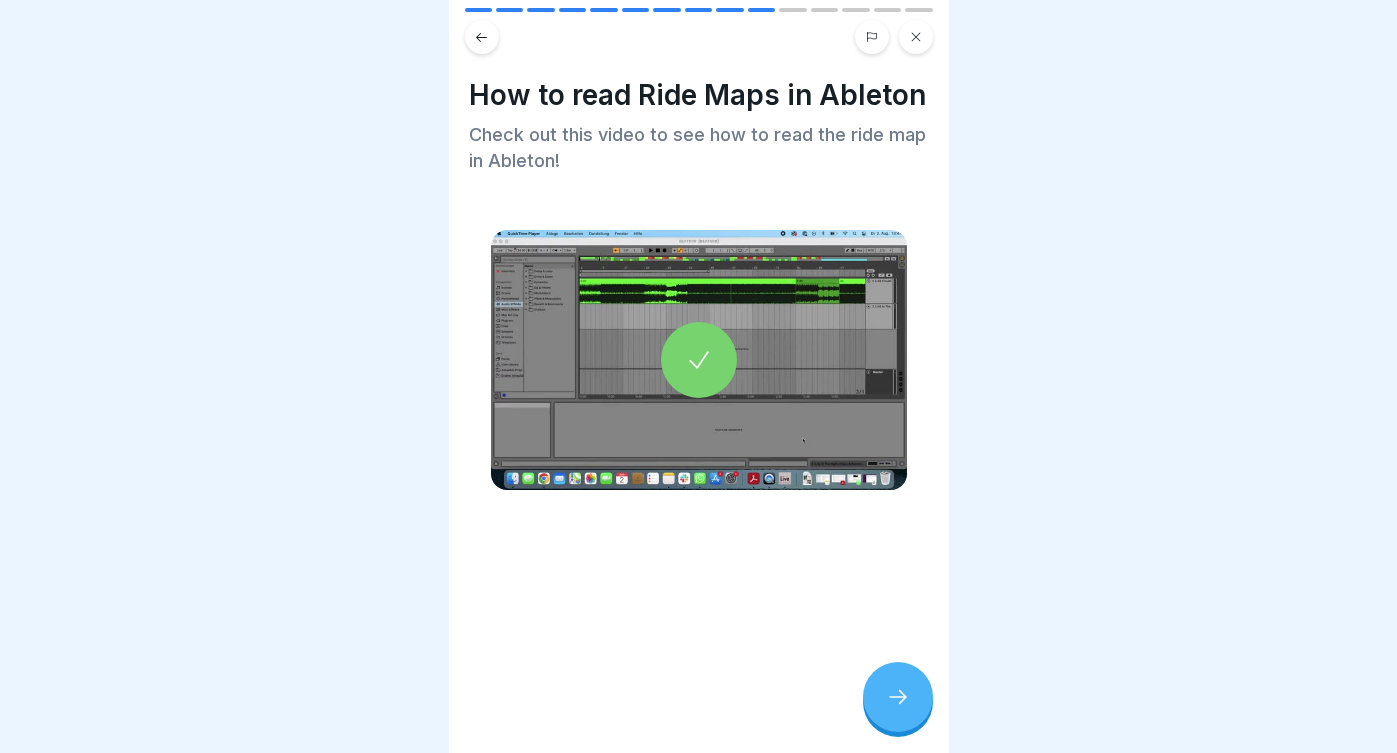 click at bounding box center [482, 37] 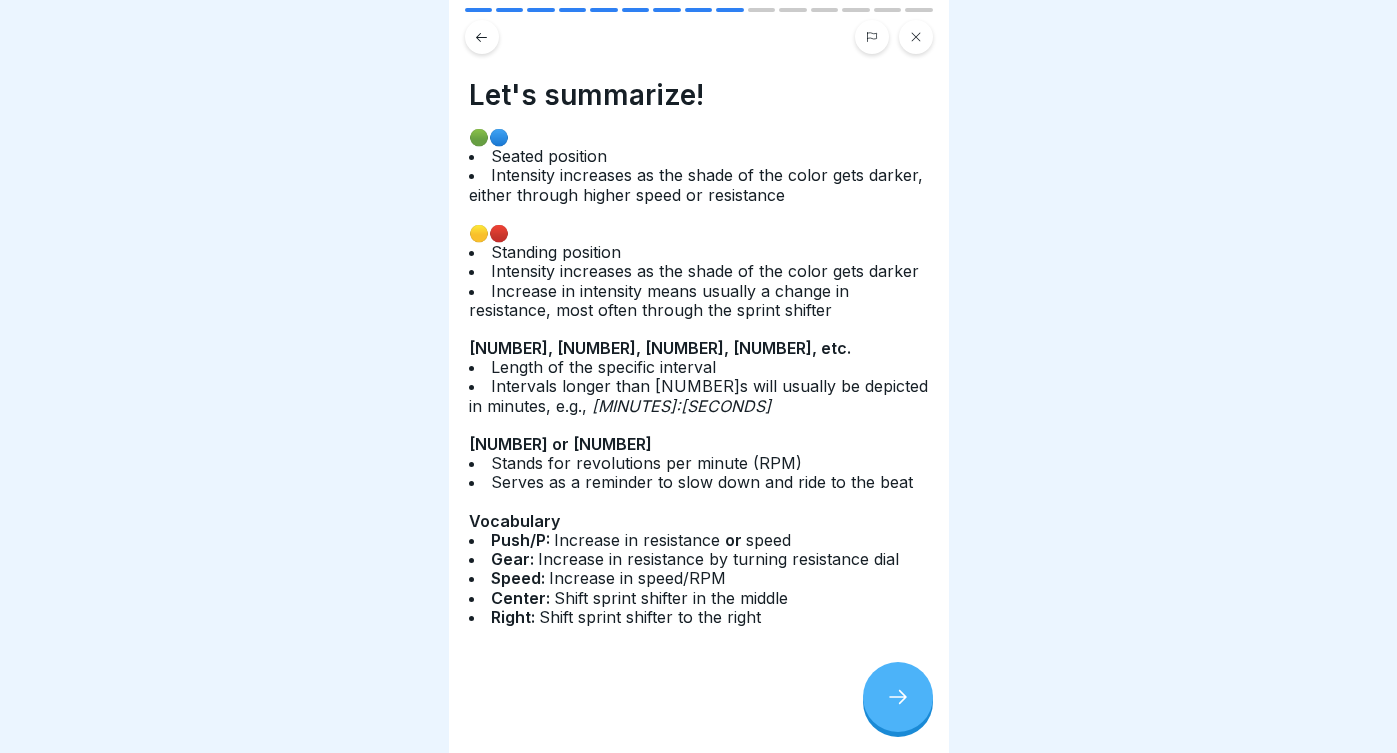 click at bounding box center (482, 37) 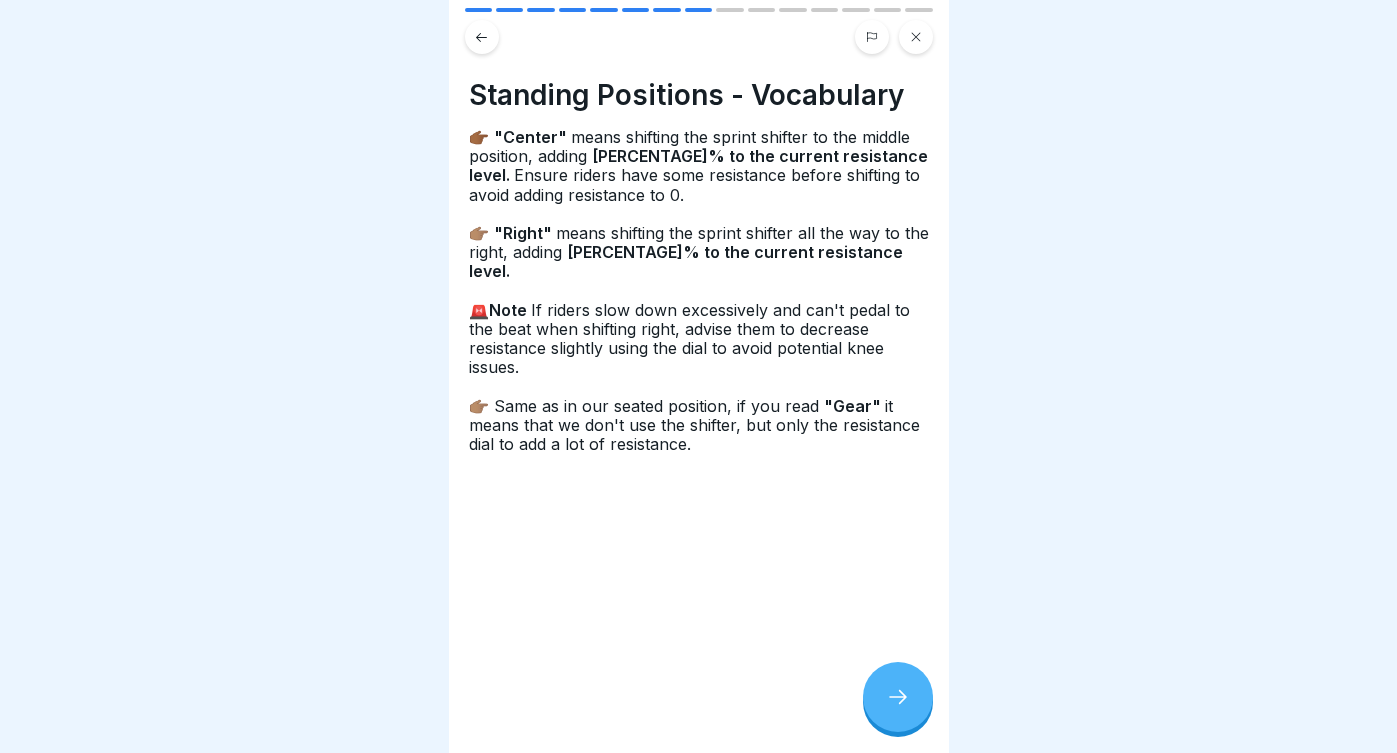 click at bounding box center [482, 37] 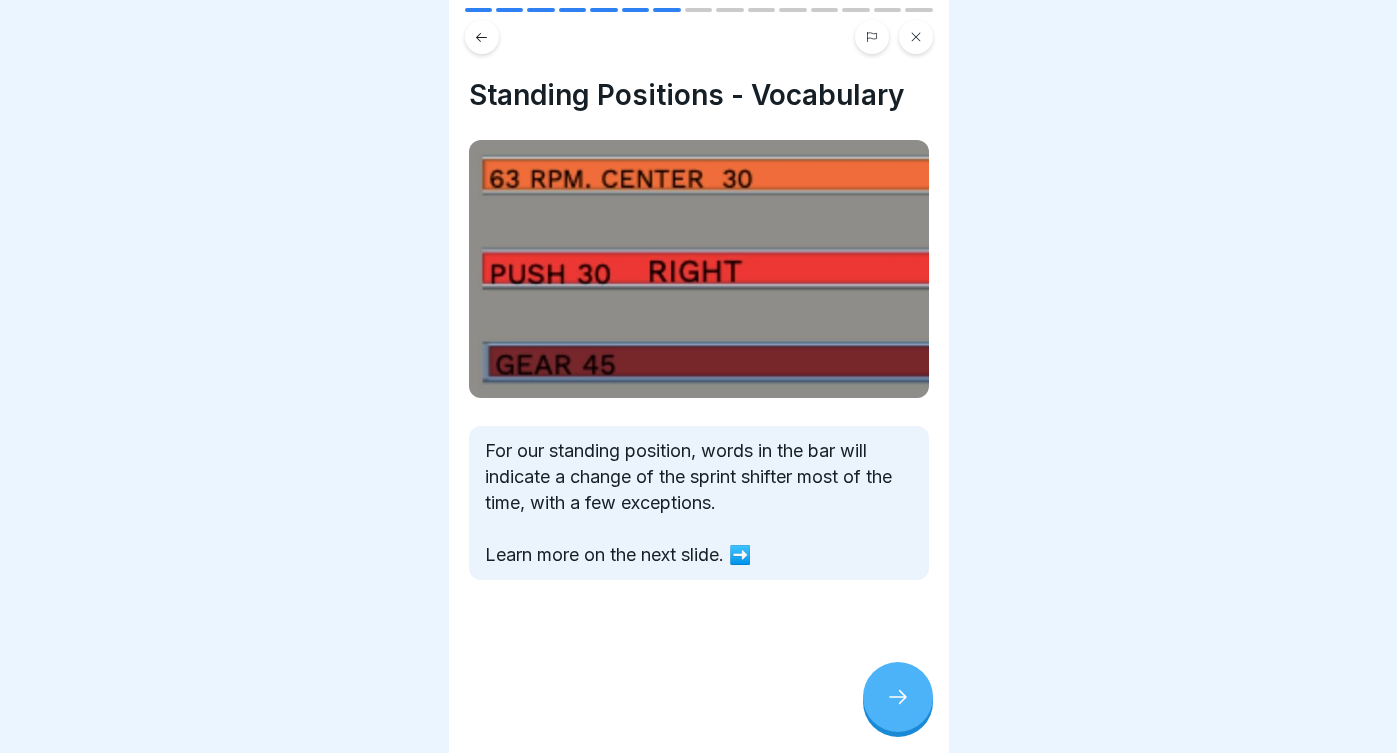 click at bounding box center (482, 37) 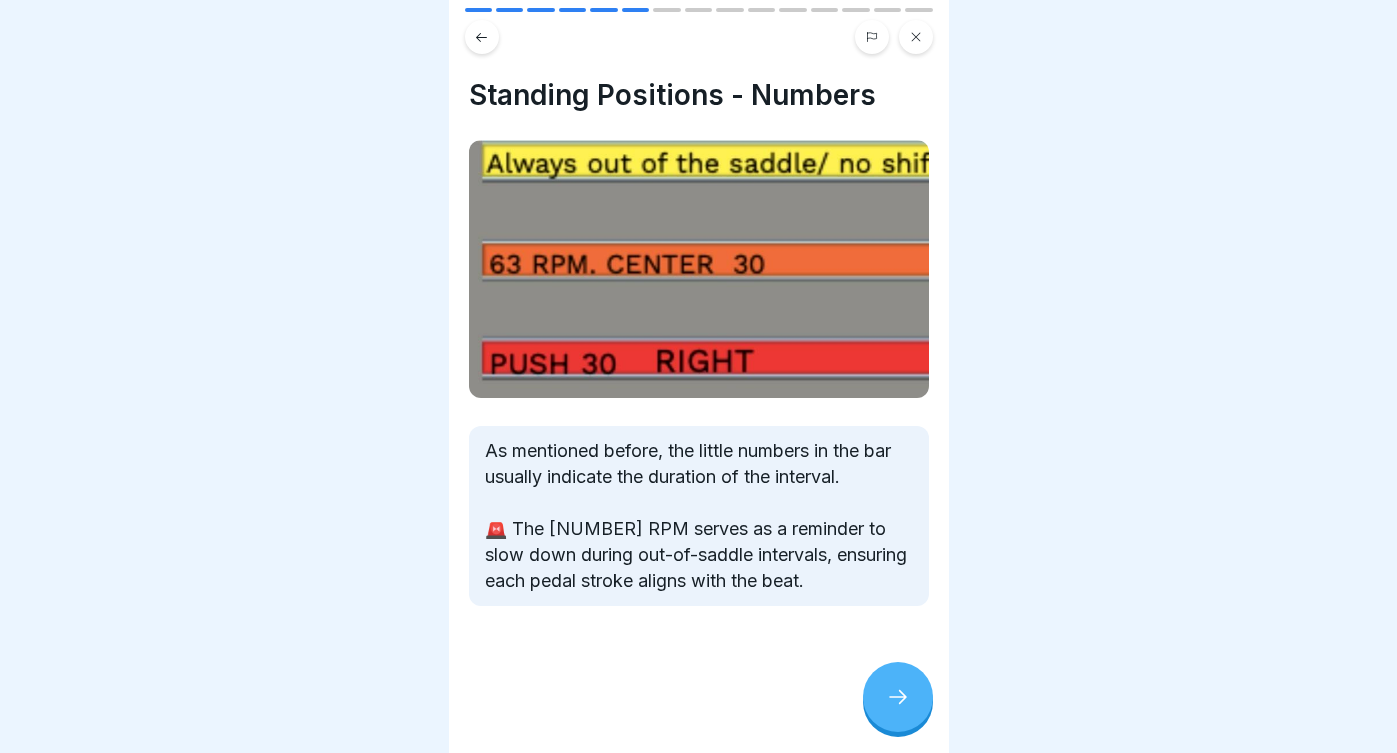 click at bounding box center [482, 37] 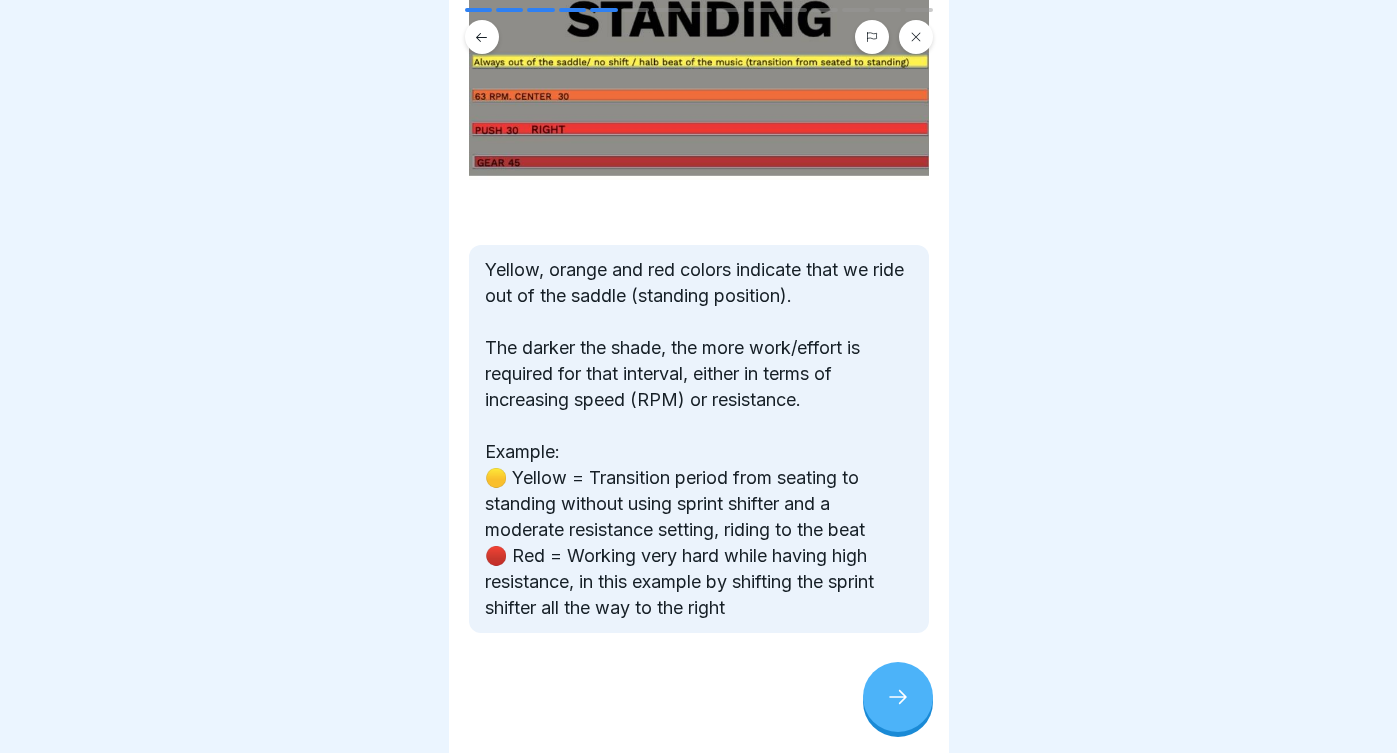 click at bounding box center (482, 37) 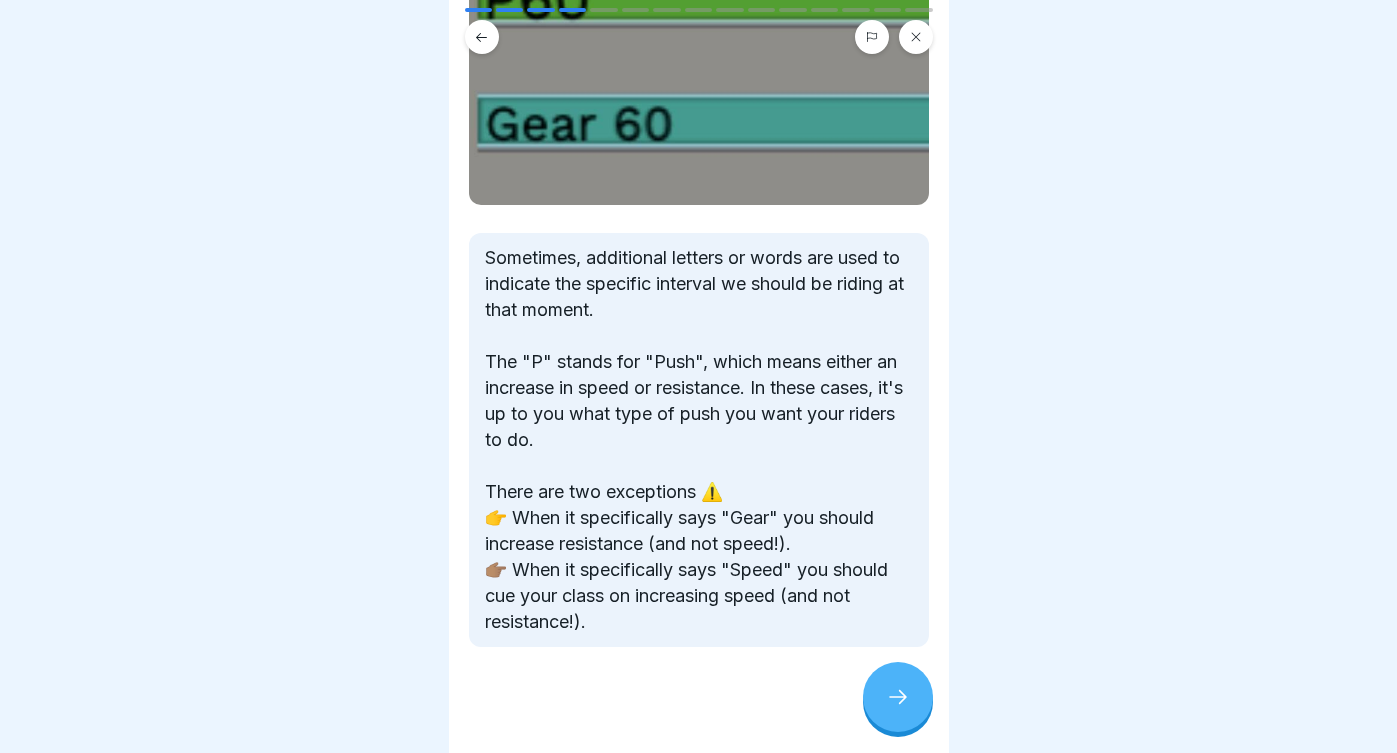 click at bounding box center (482, 37) 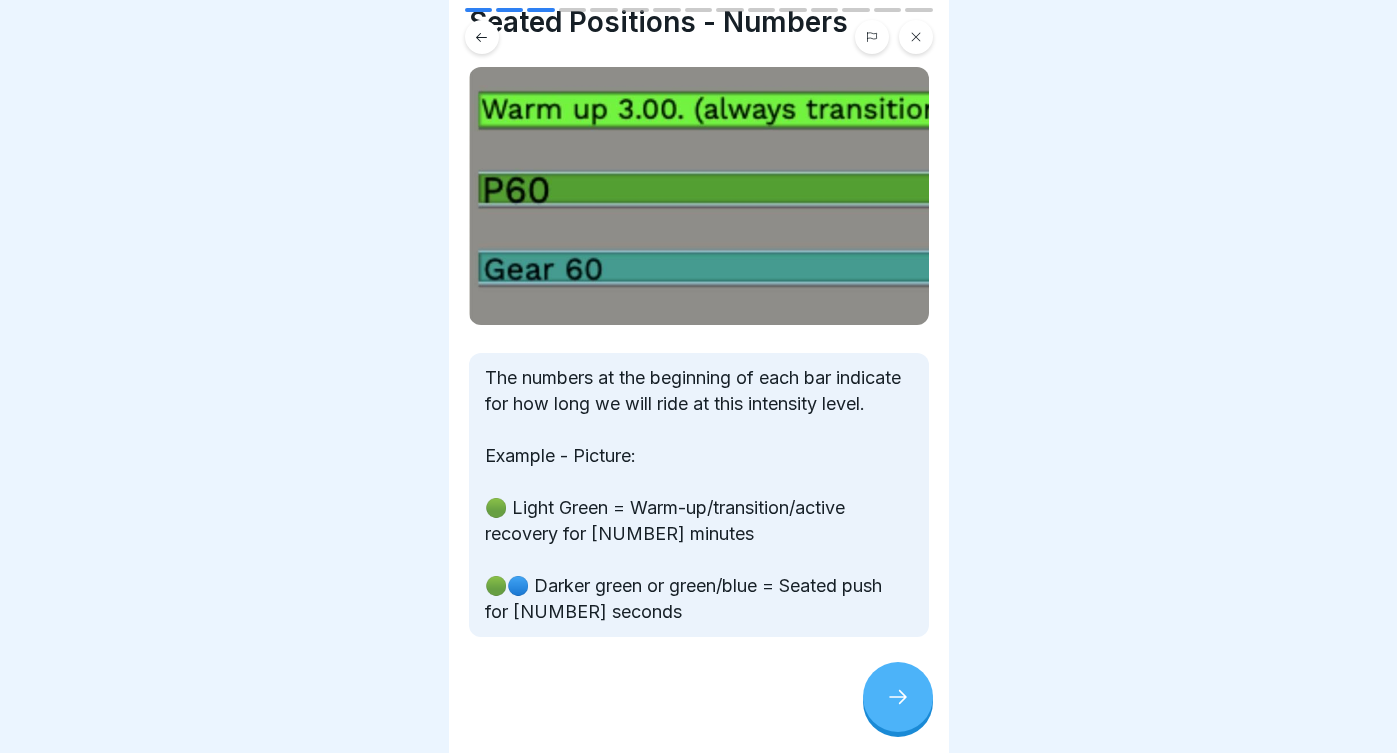 click at bounding box center [898, 697] 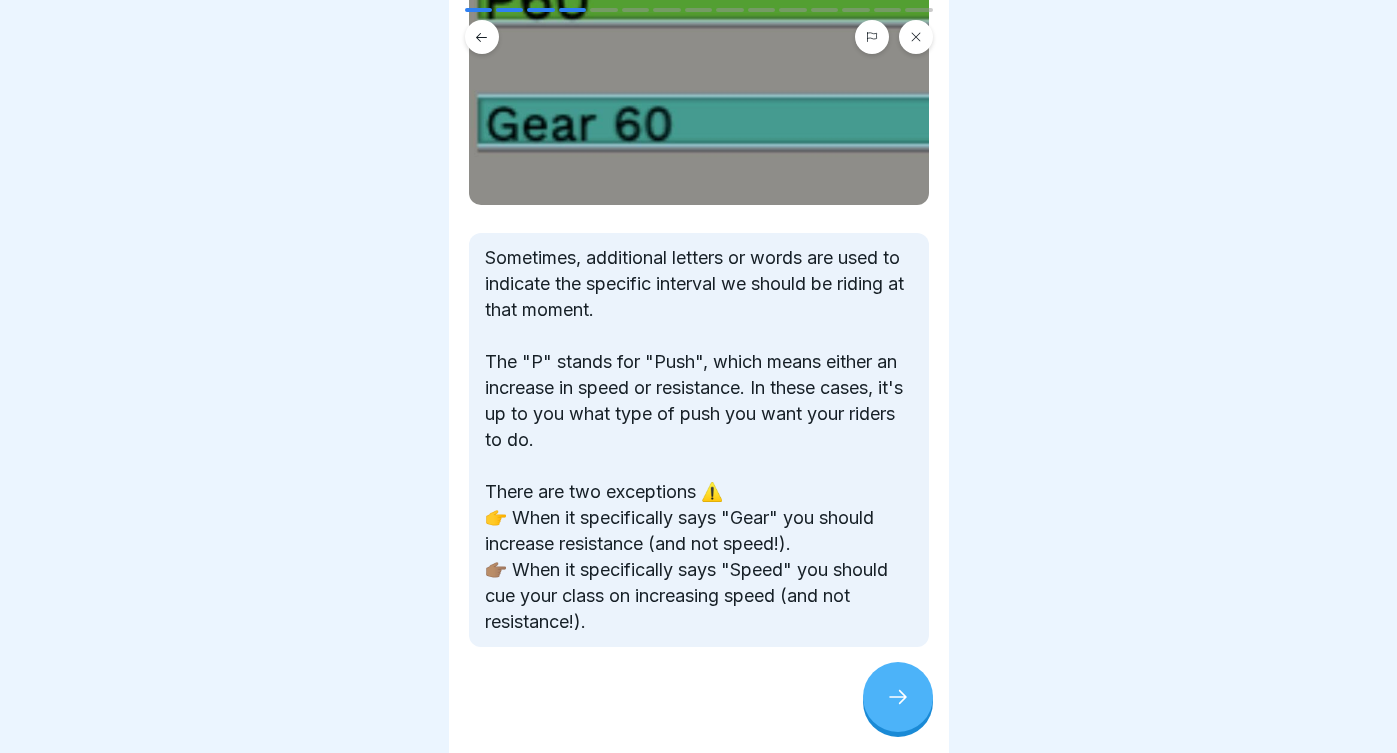 click at bounding box center (898, 697) 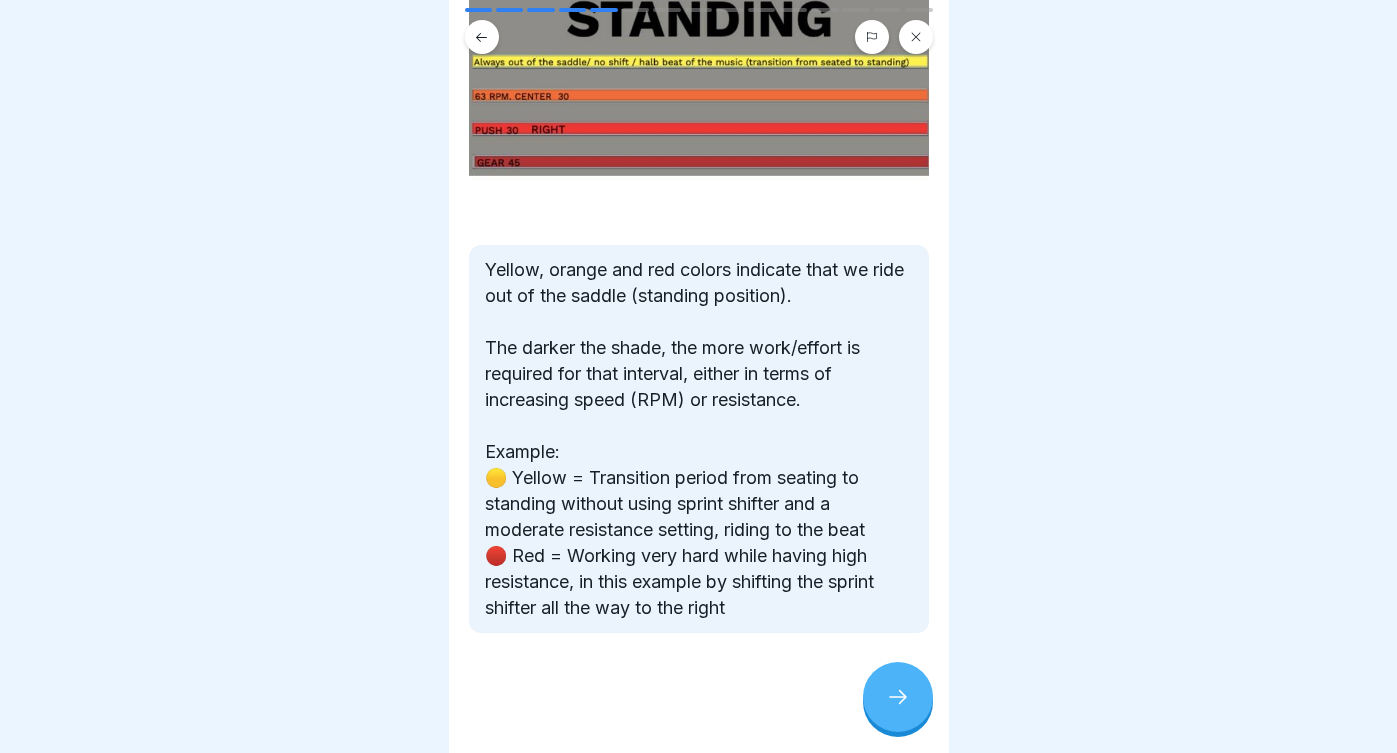 click at bounding box center (898, 697) 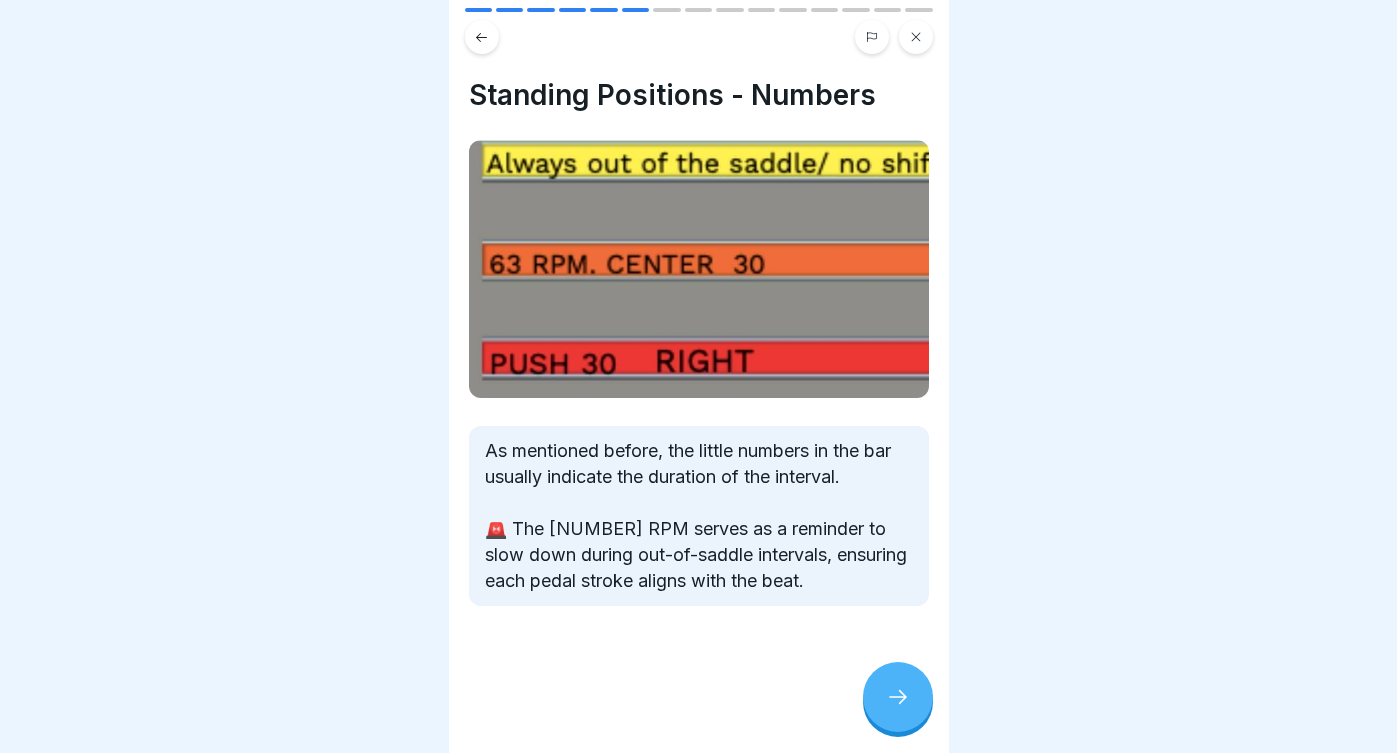 click at bounding box center (898, 697) 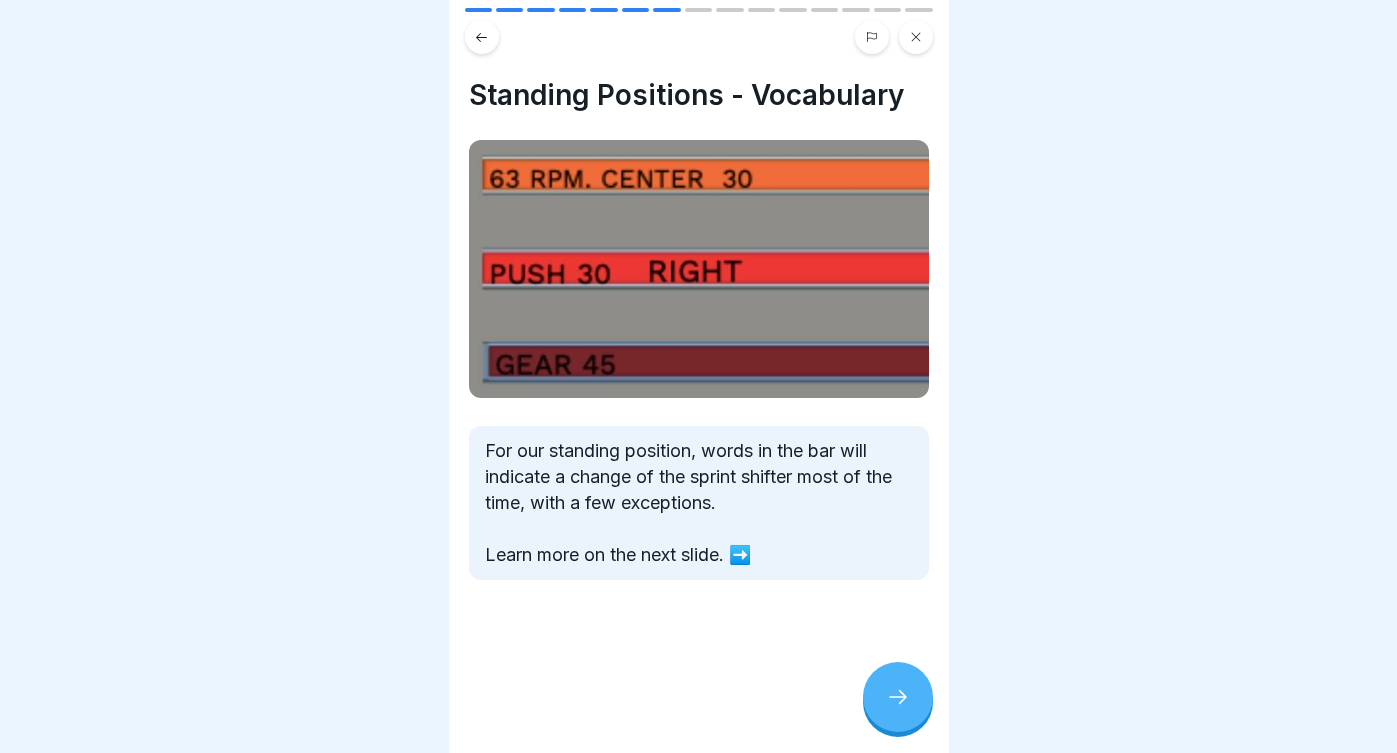click at bounding box center [898, 697] 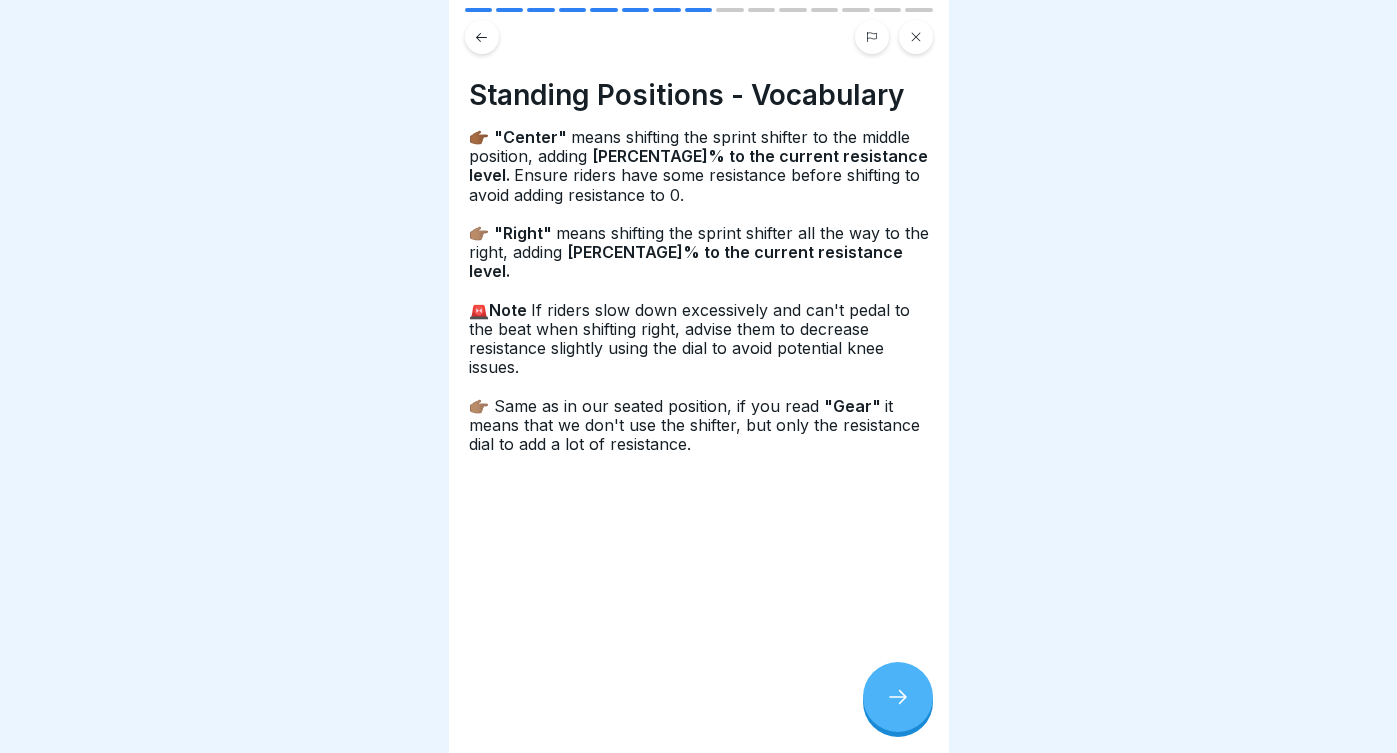 click on ""Center" means shifting the sprint shifter to the middle position, adding [PERCENTAGE]% to the current resistance level. Ensure riders have some resistance before shifting to avoid adding resistance to 0. "Right" means shifting the sprint shifter all the way to the right, adding [PERCENTAGE]% to the current resistance level. 🚨Note : If riders slow down excessively and can't pedal to the beat when shifting right, advise them to decrease resistance slightly using the dial to avoid potential knee issues. 👉🏽 Same as in our seated position, if you read "Gear" it means that we don't use the shifter, but only the resistance dial to add a lot of resistance." at bounding box center [699, 376] 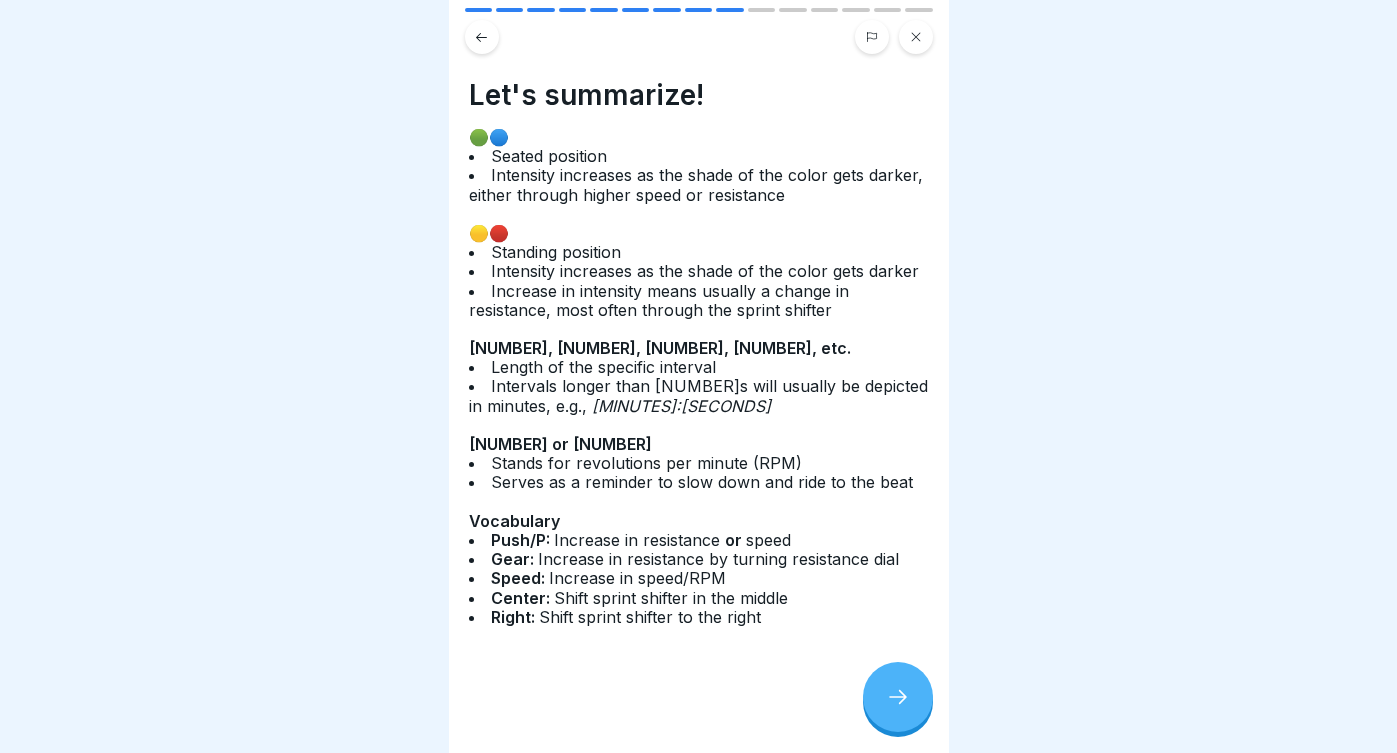 click 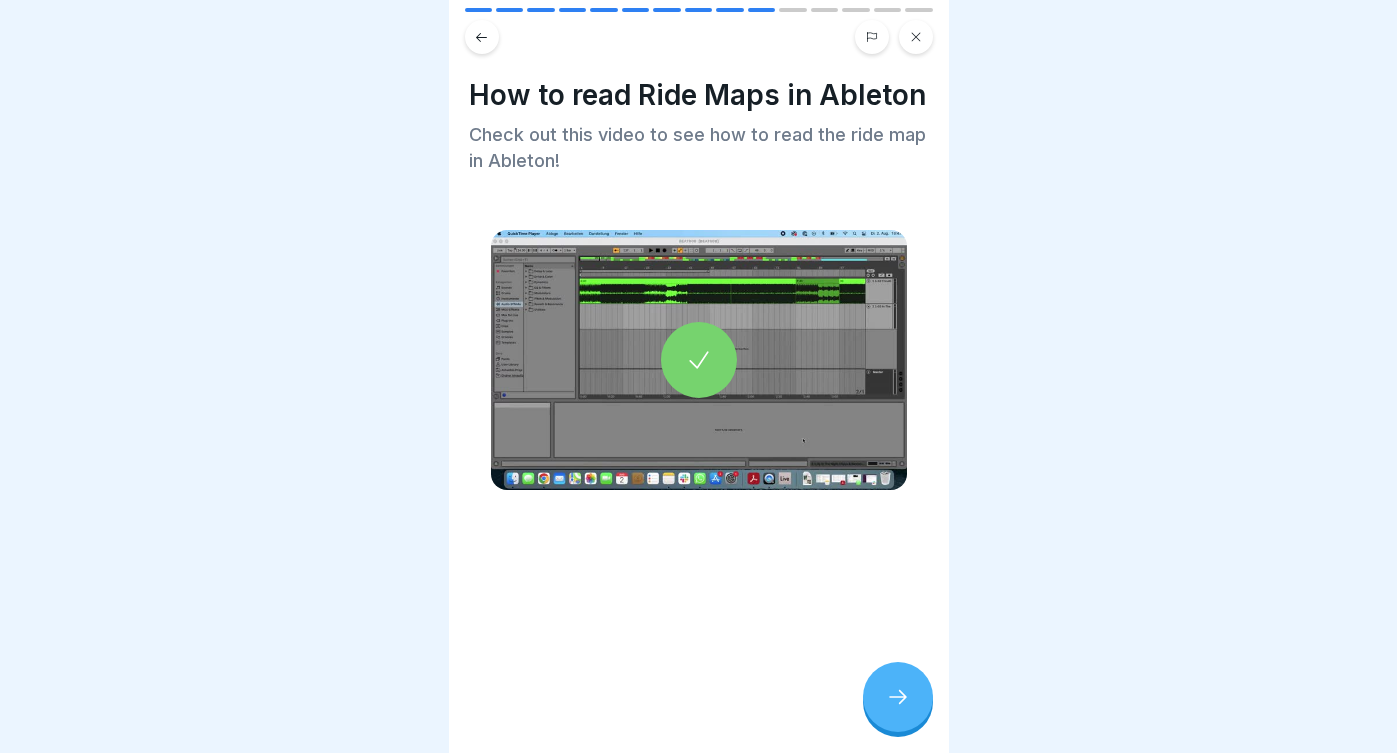 click 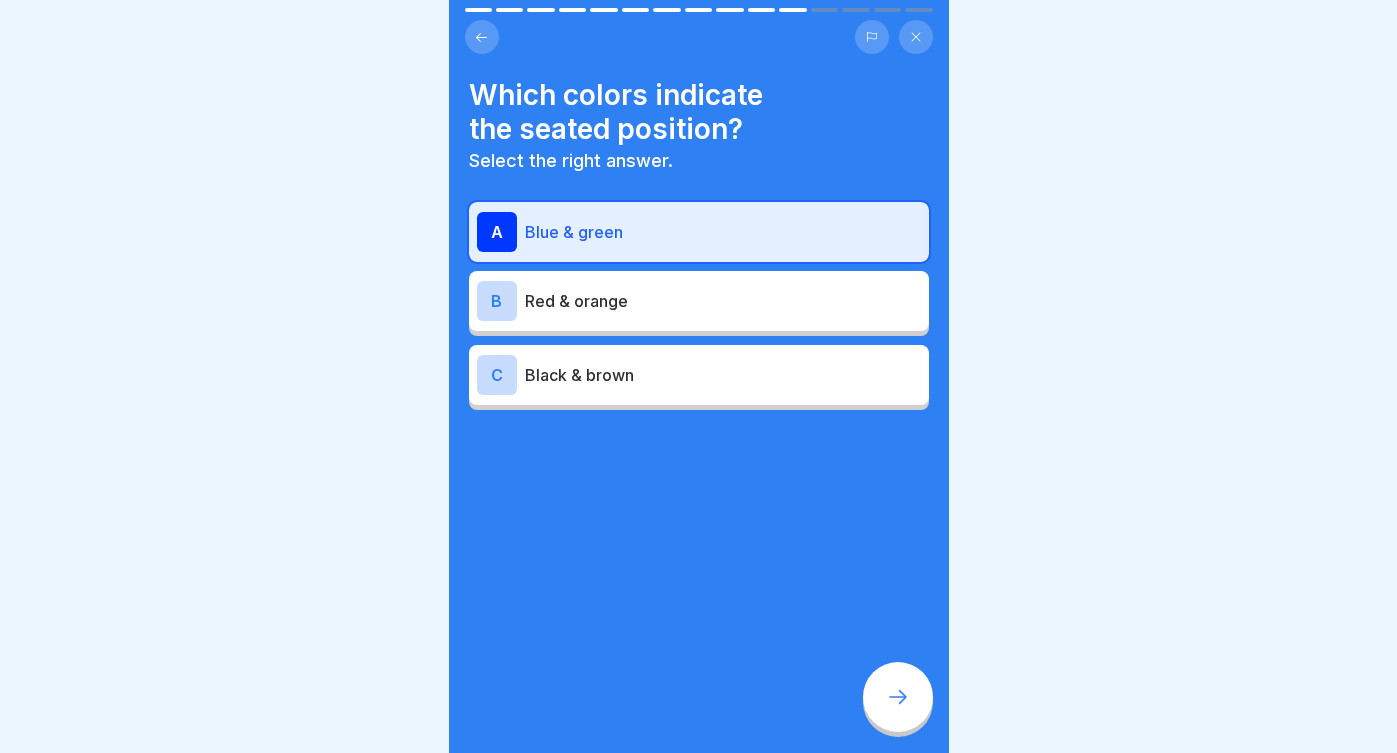 click 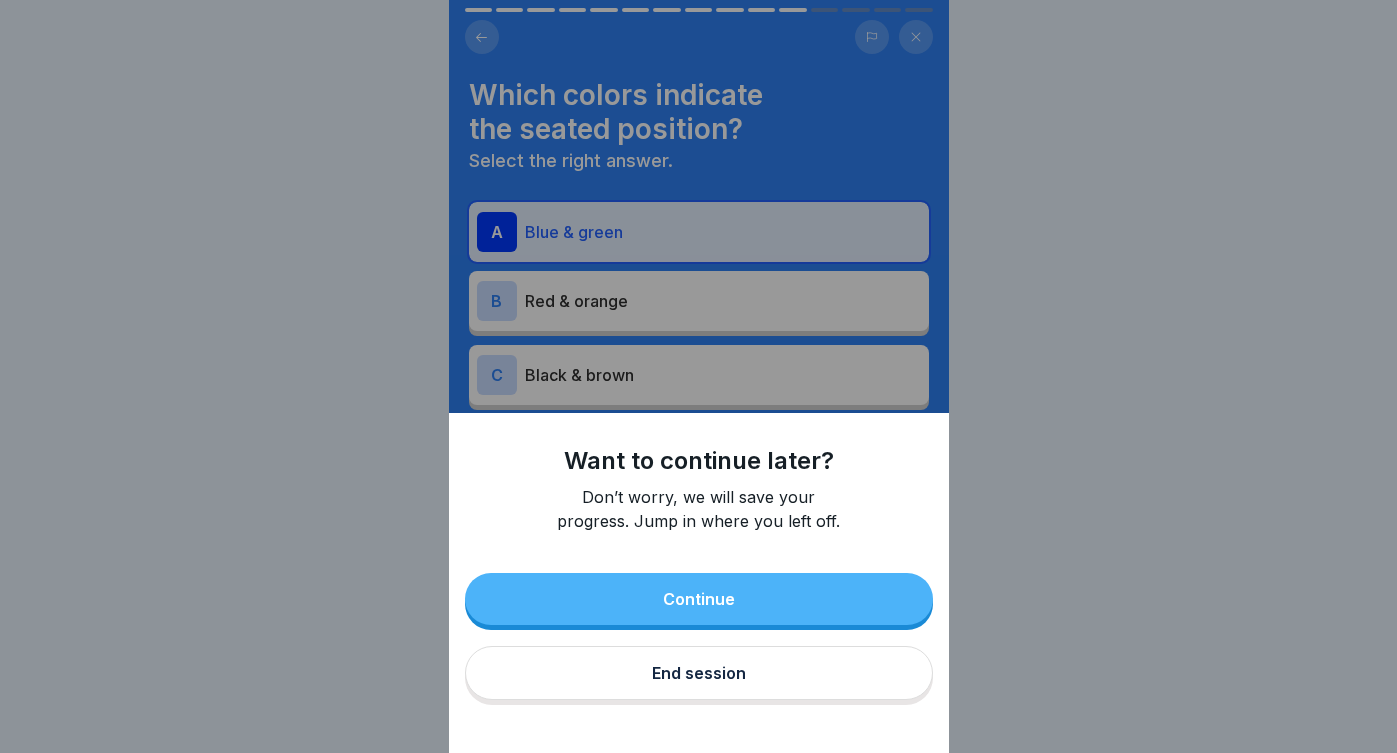 click on "End session" at bounding box center [699, 673] 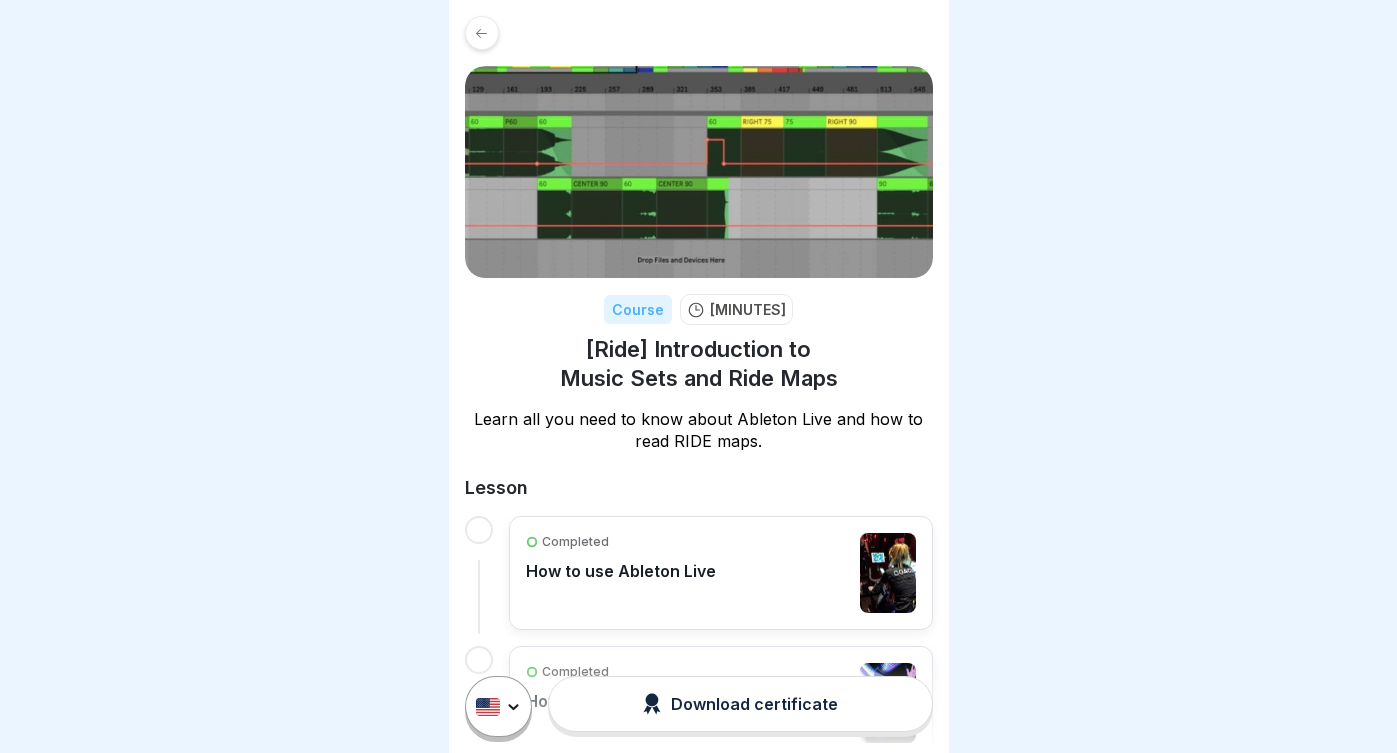 scroll, scrollTop: 0, scrollLeft: 0, axis: both 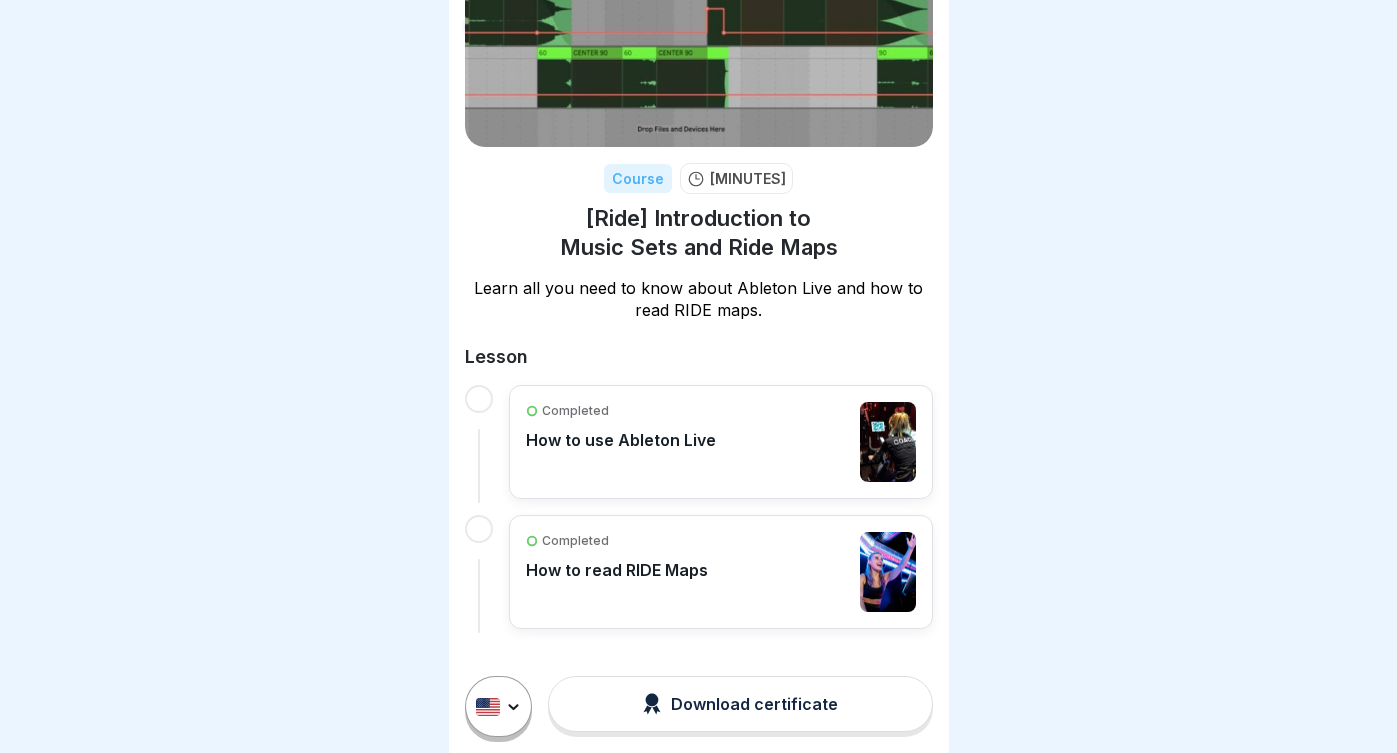 click on "Completed How to use Ableton Live" at bounding box center [721, 442] 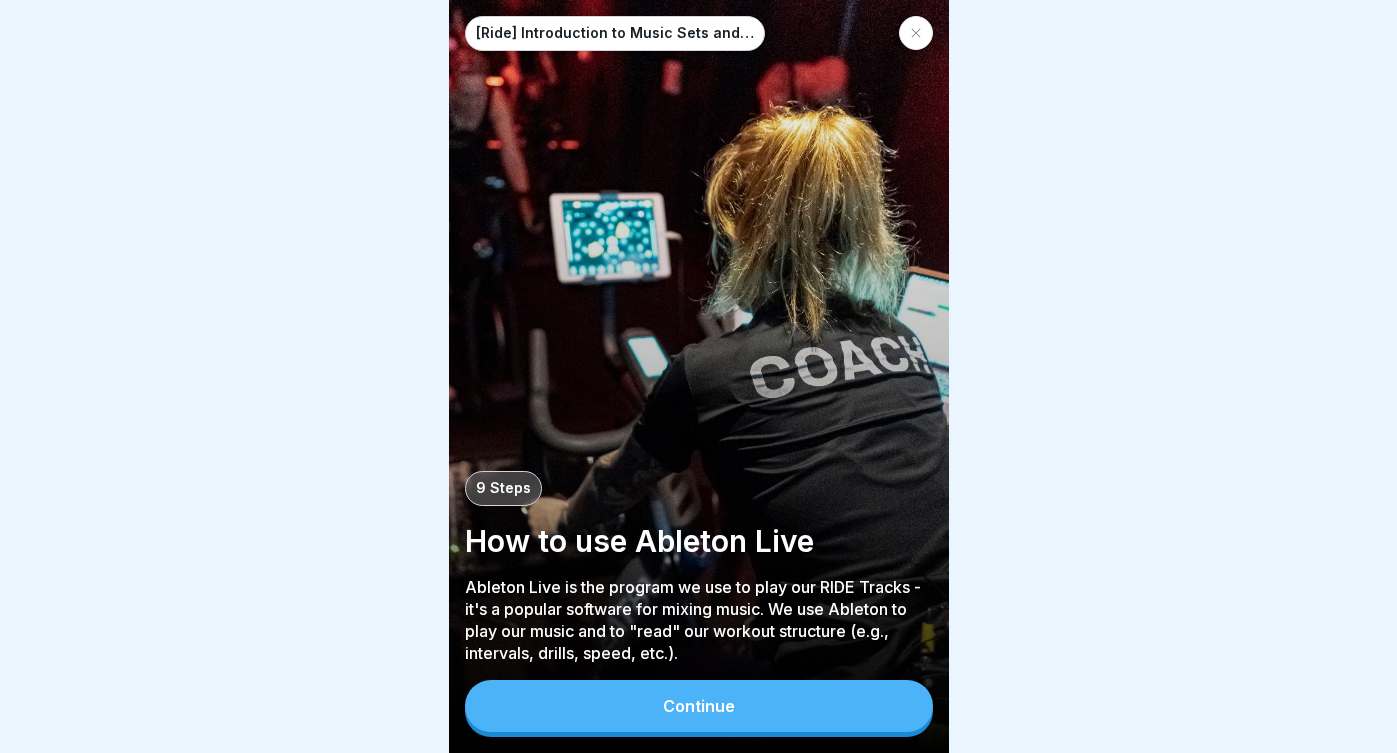 click on "[Ride] Introduction to Music Sets and Ride Maps [NUMBER] Steps How to use Ableton Live Ableton Live is the program we use to play our RIDE Tracks - it's a popular software for mixing music. We use Ableton to play our music and to "read" our workout structure (e.g., intervals, drills, speed, etc.). Continue" at bounding box center [699, 376] 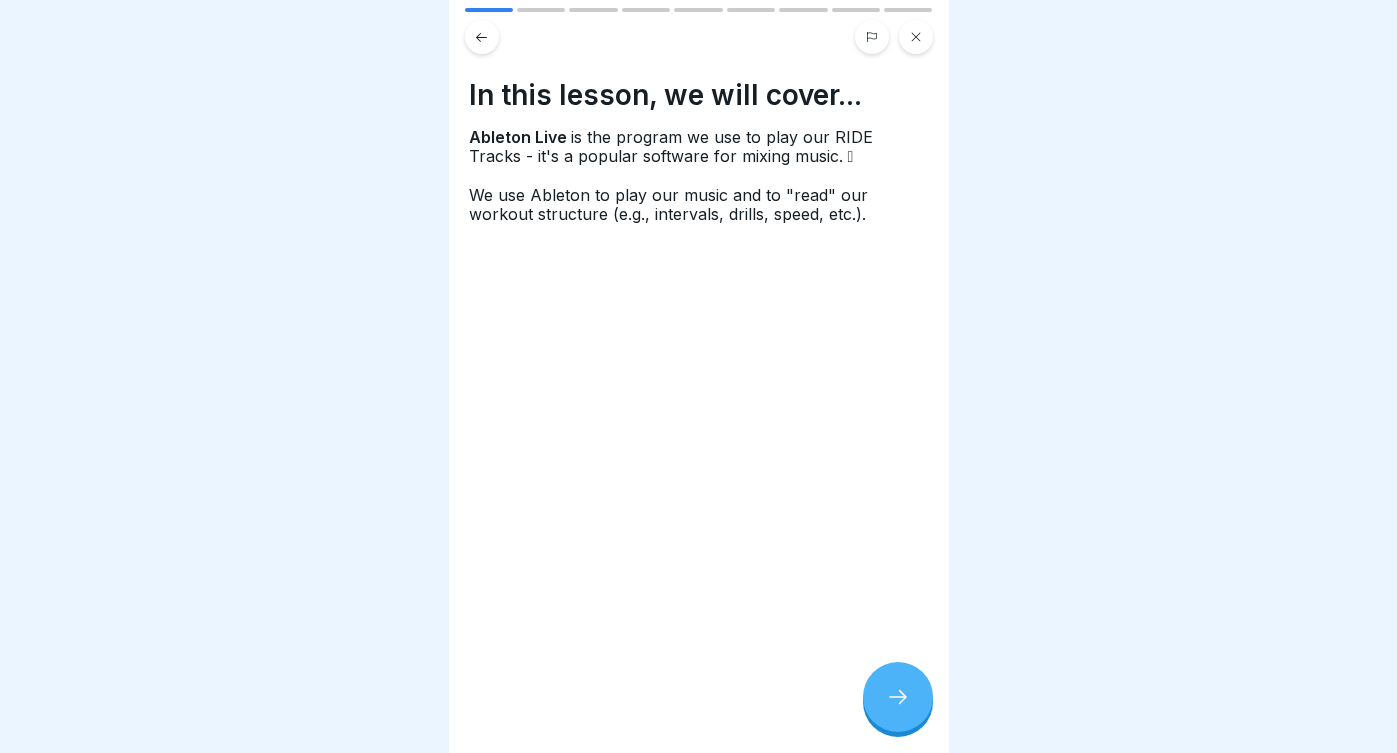 click at bounding box center [898, 697] 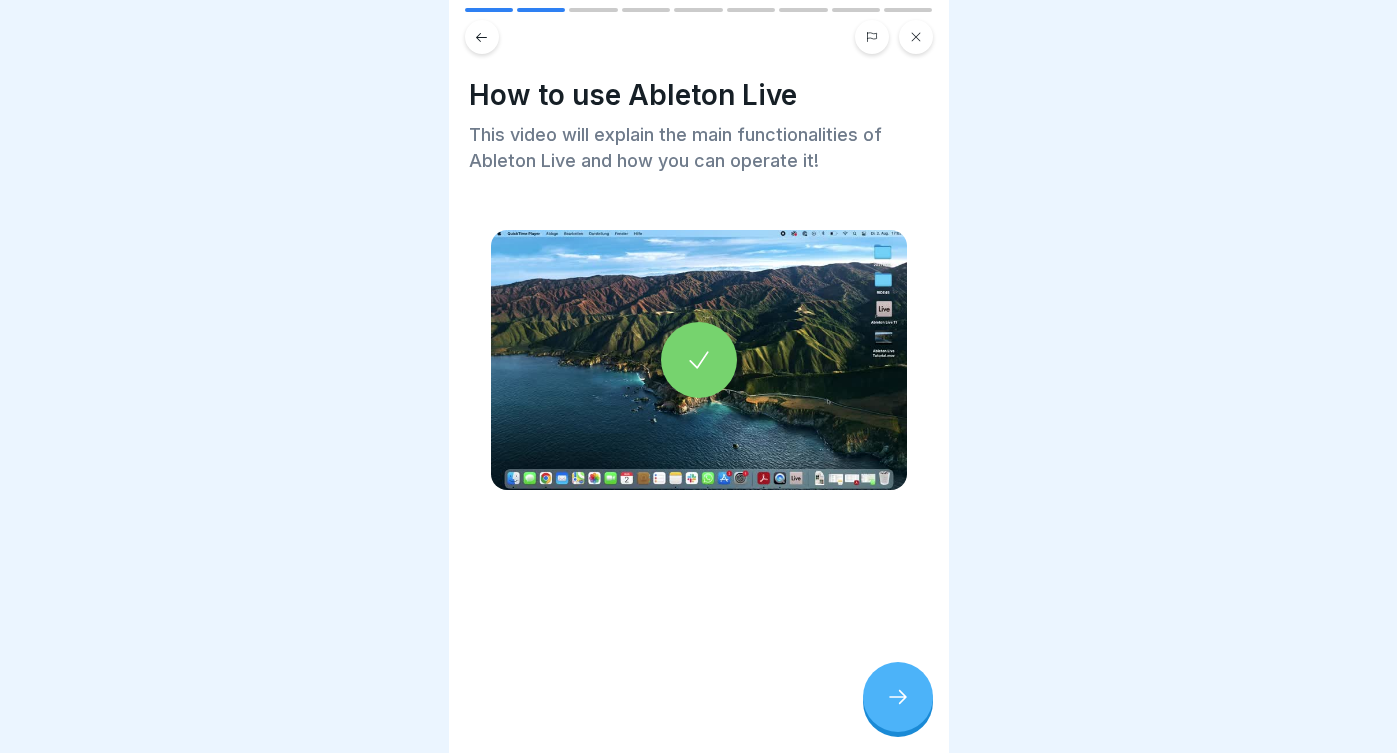 click at bounding box center (898, 697) 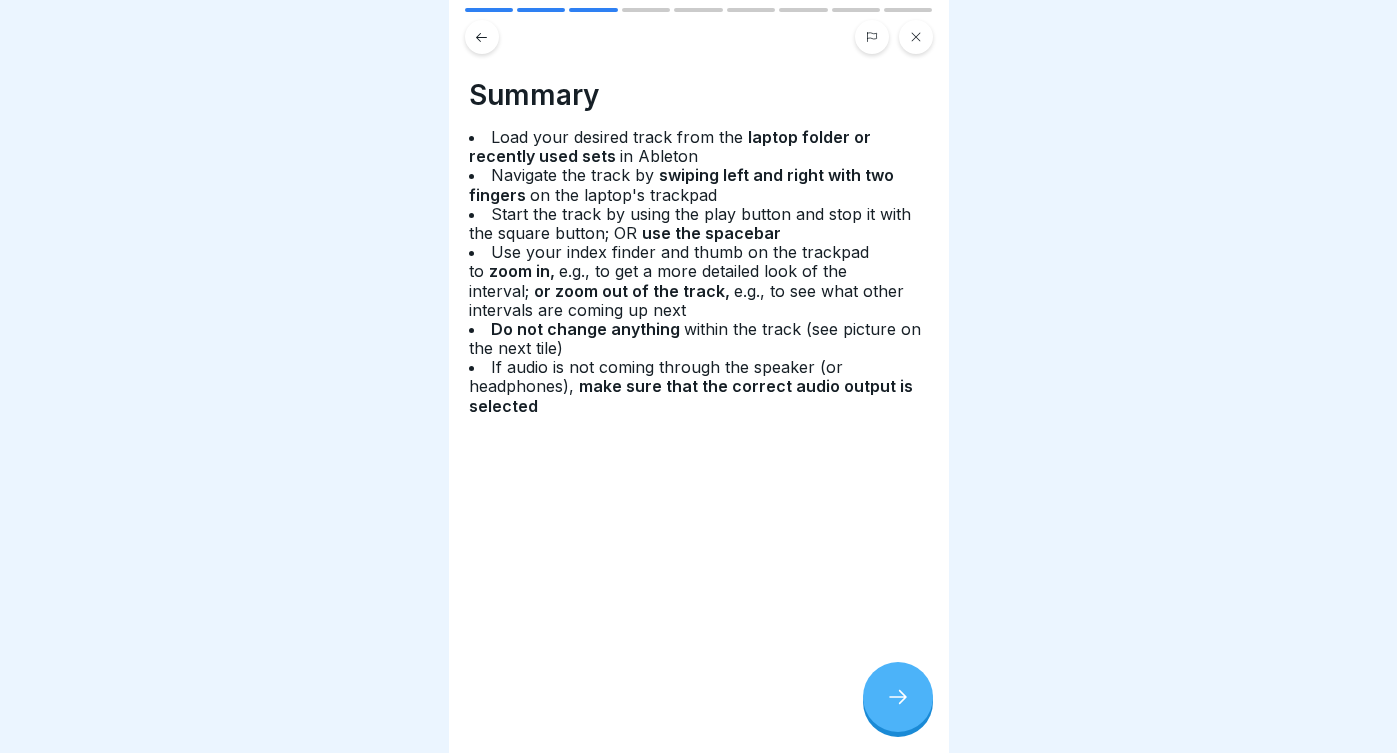click at bounding box center [898, 697] 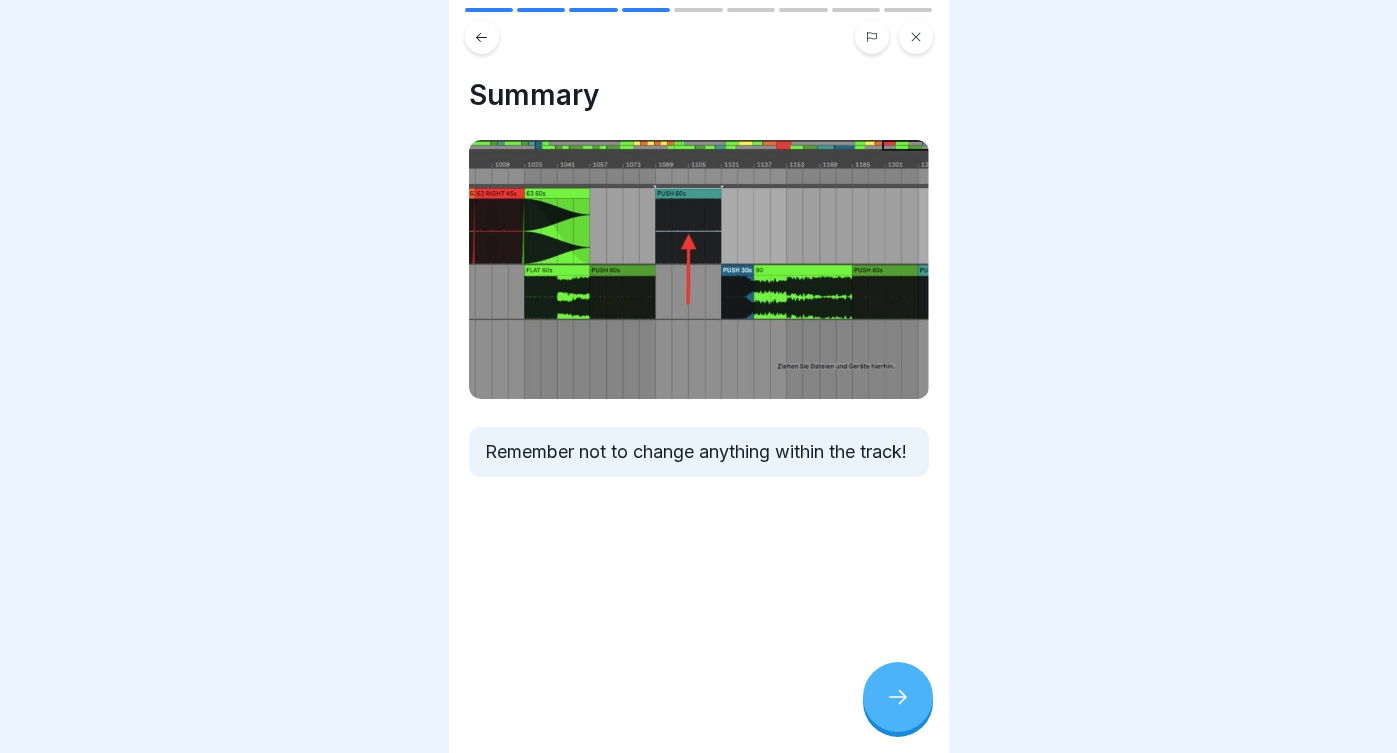 click at bounding box center [898, 697] 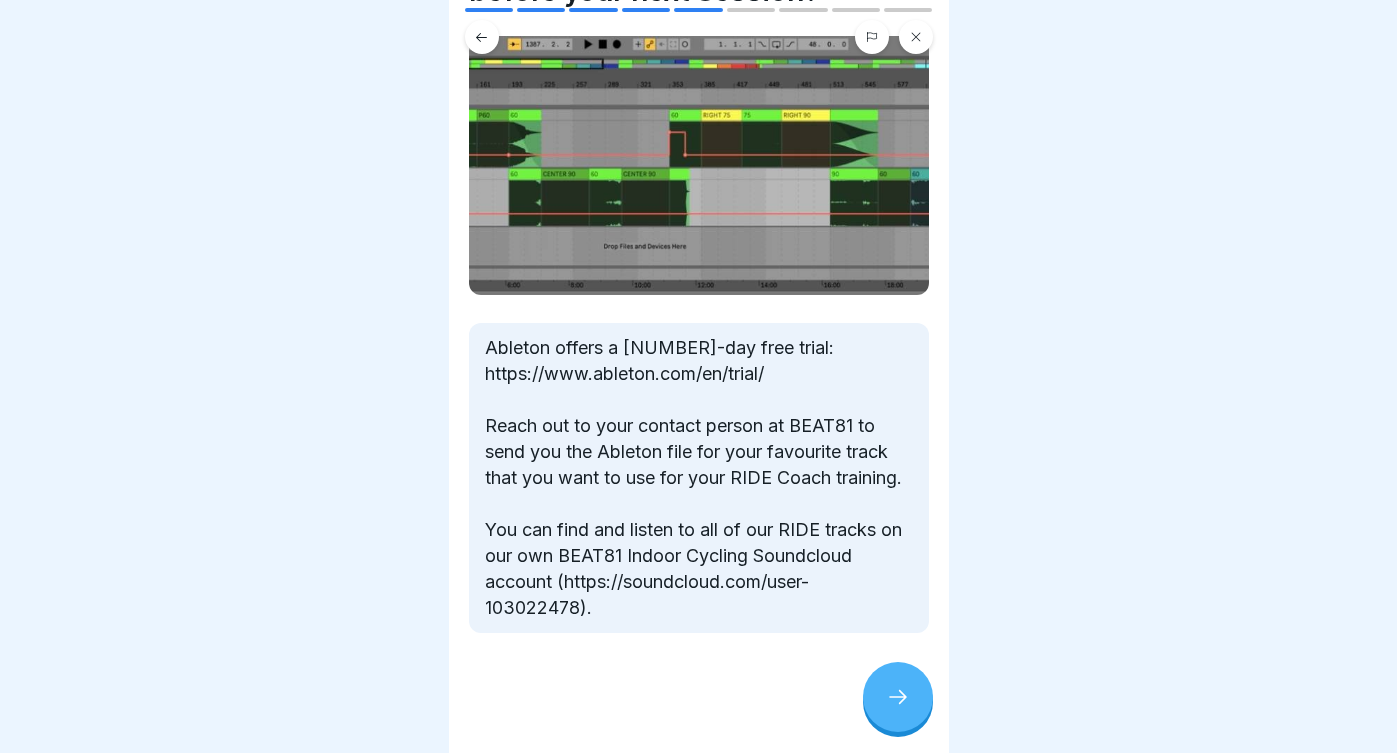 scroll, scrollTop: 164, scrollLeft: 0, axis: vertical 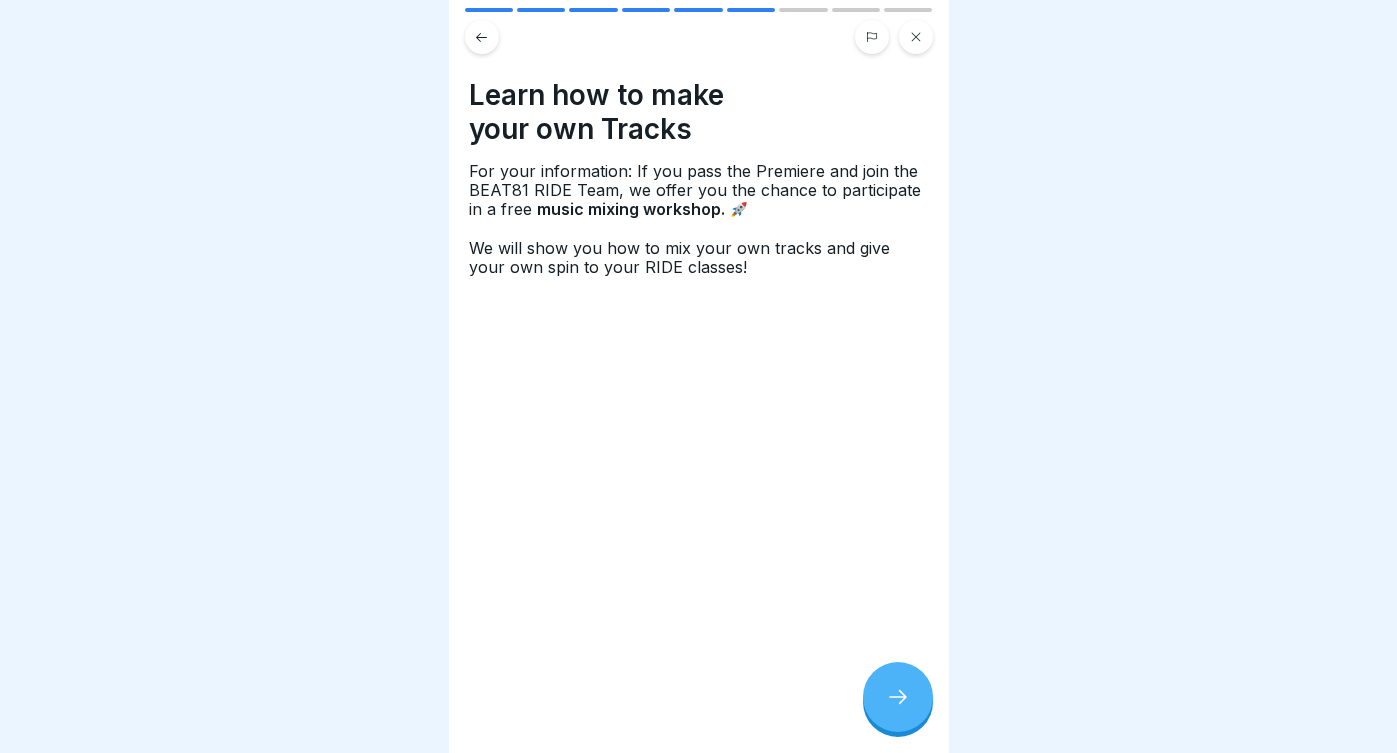 click 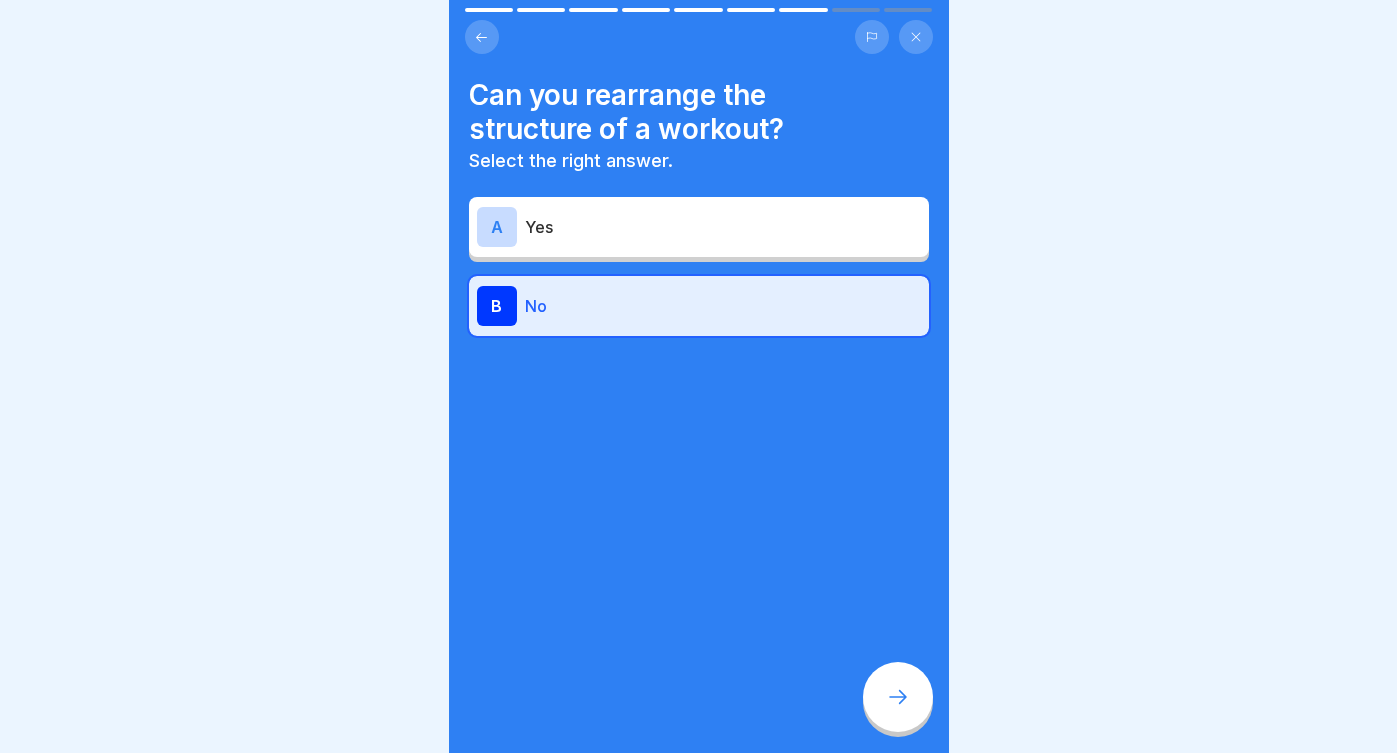 click 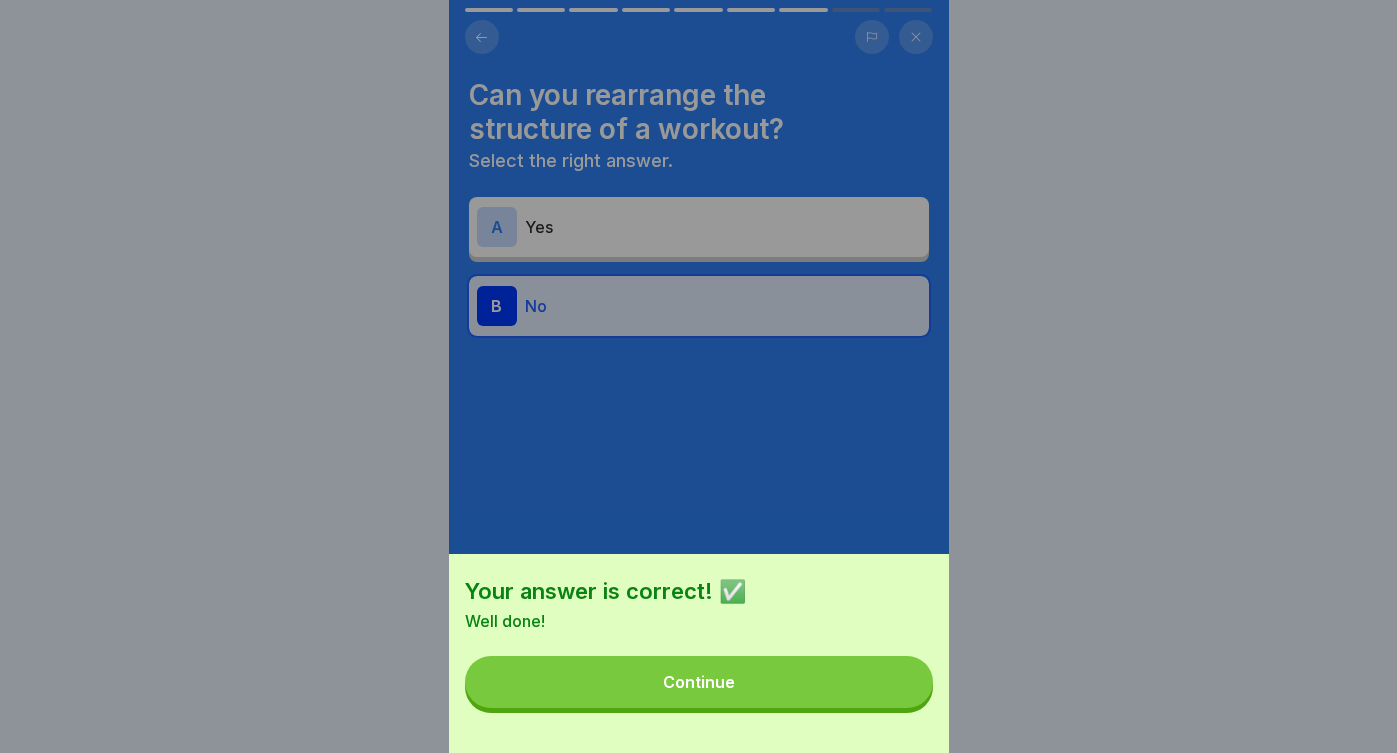 click on "Continue" at bounding box center (699, 682) 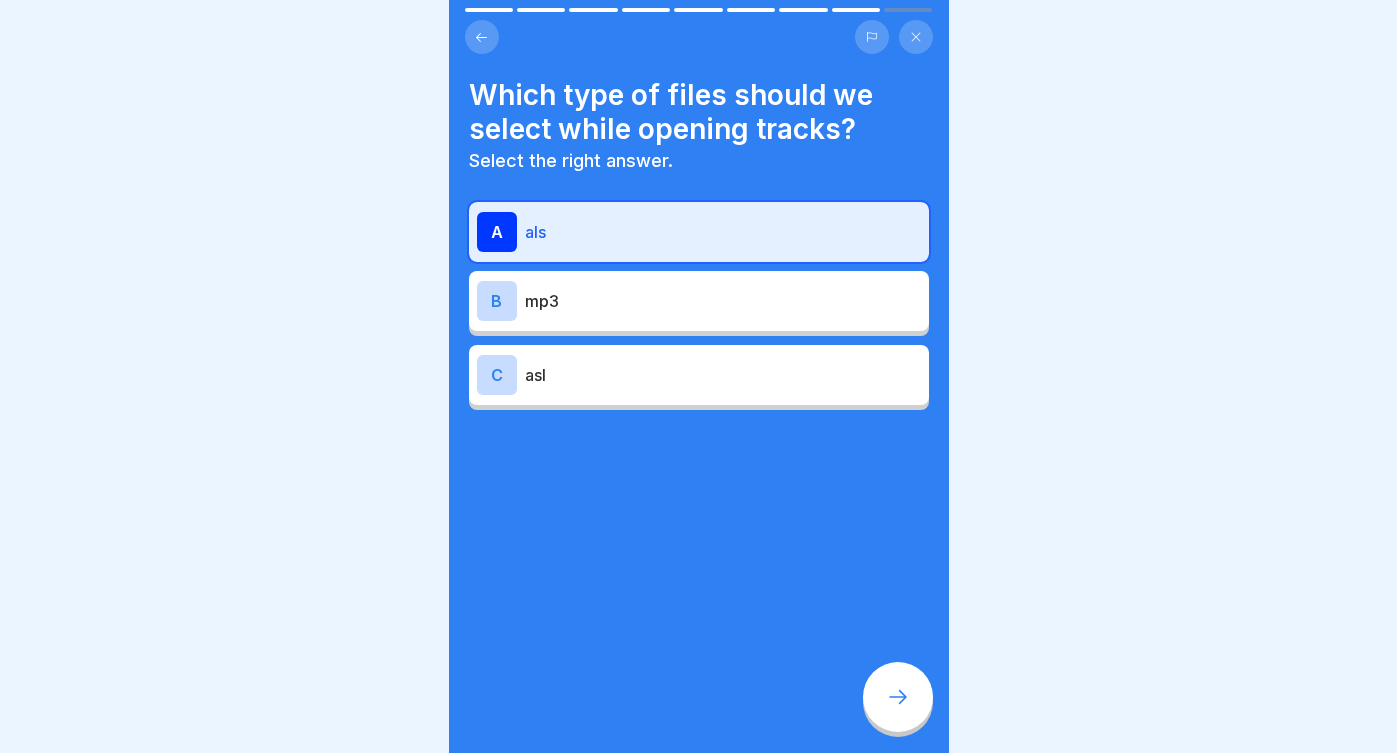 click 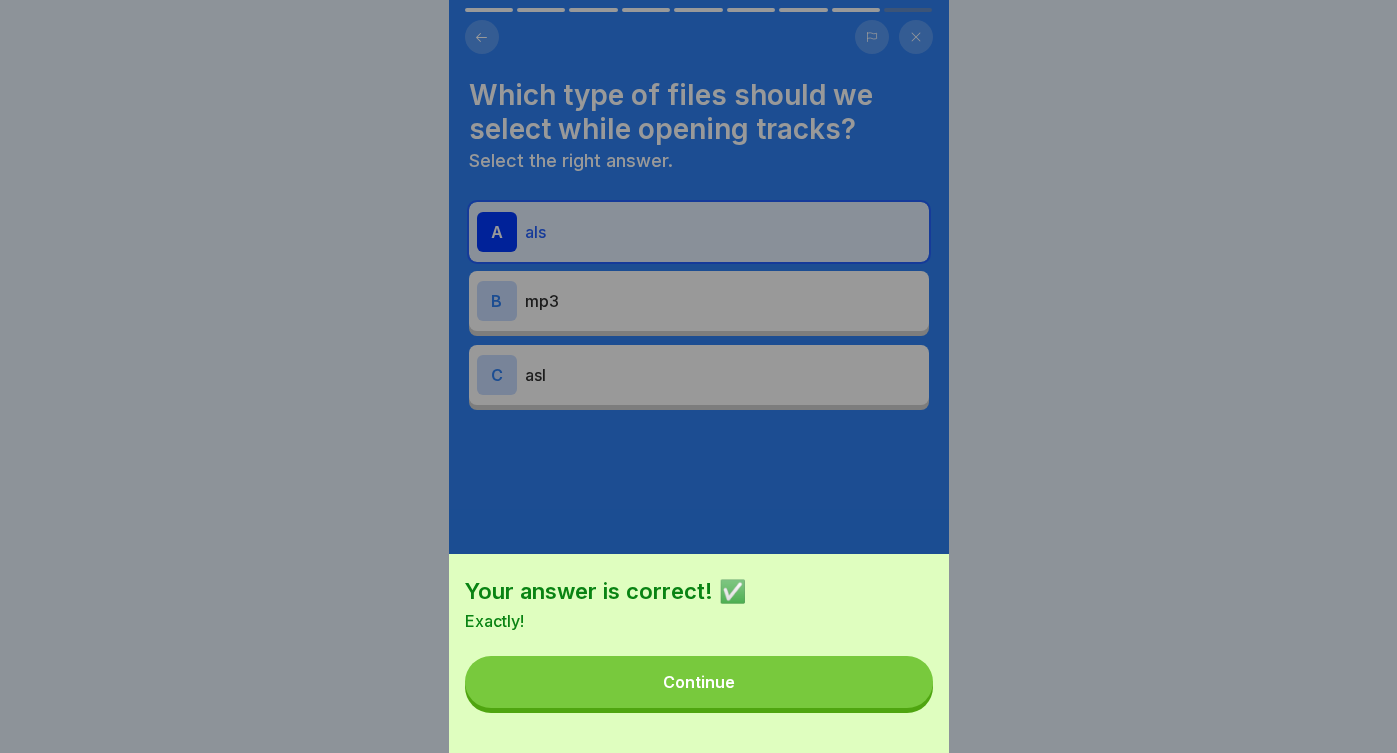 click on "Continue" at bounding box center [699, 682] 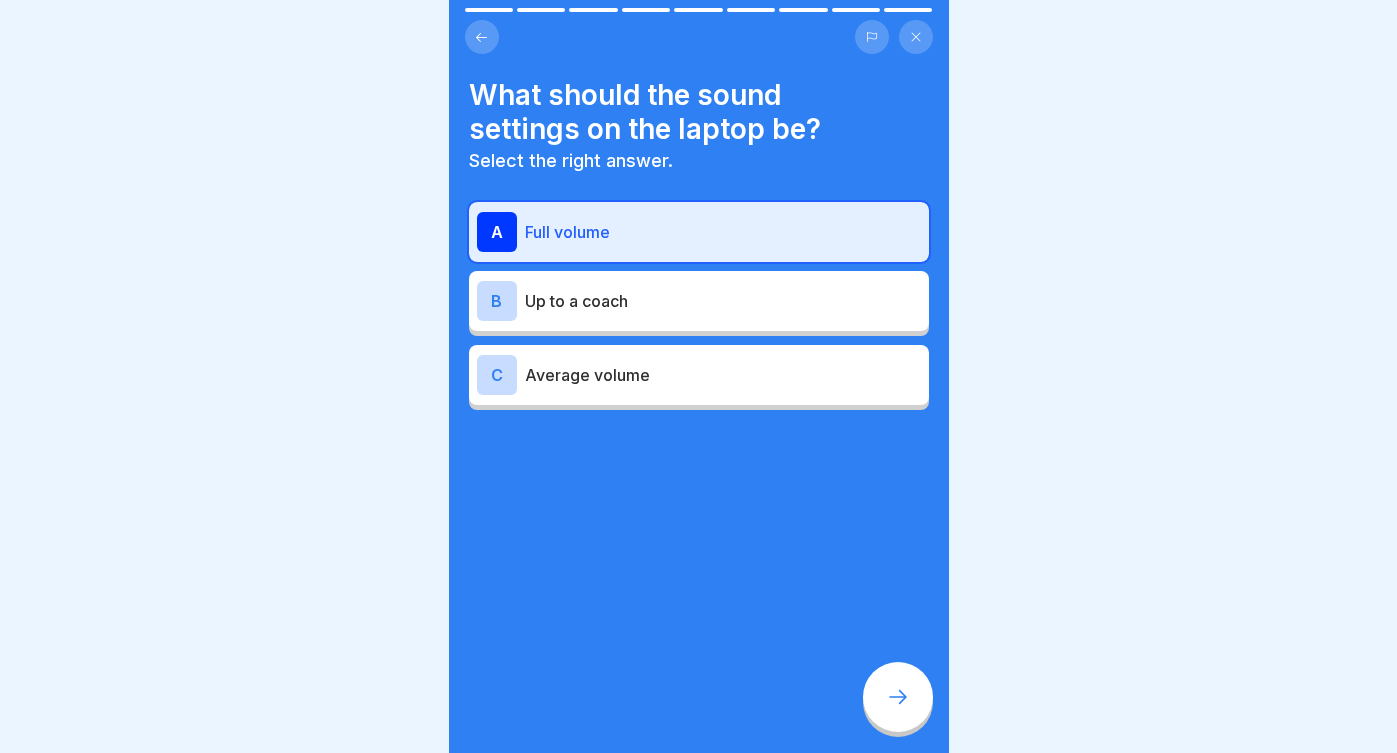 click 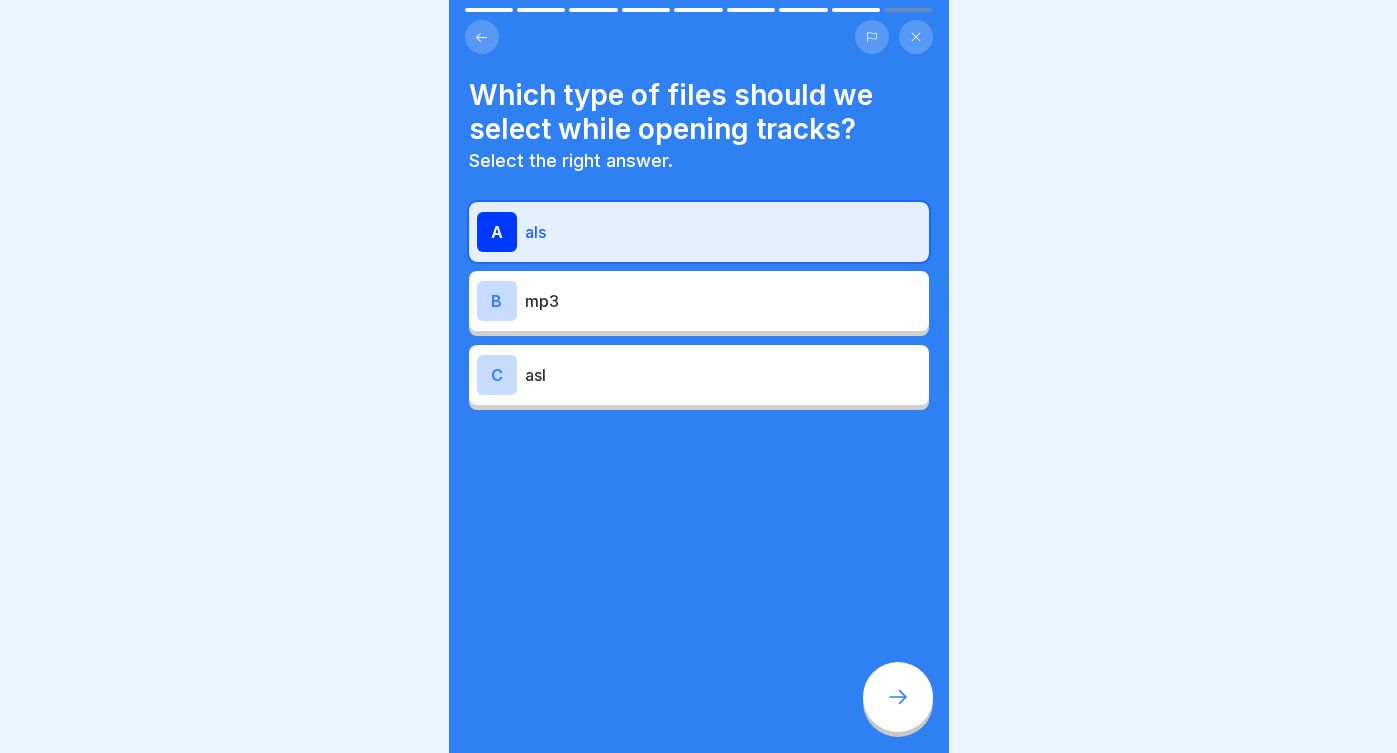 click 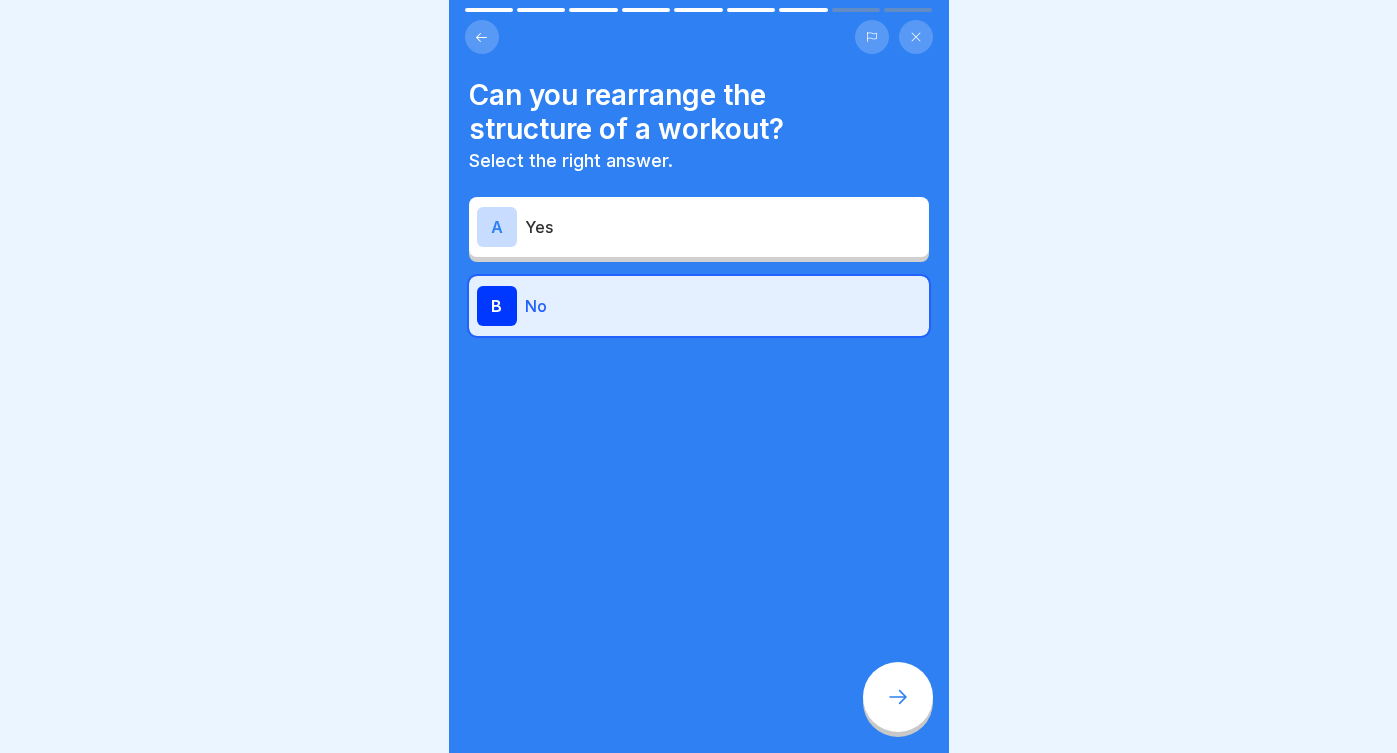 click 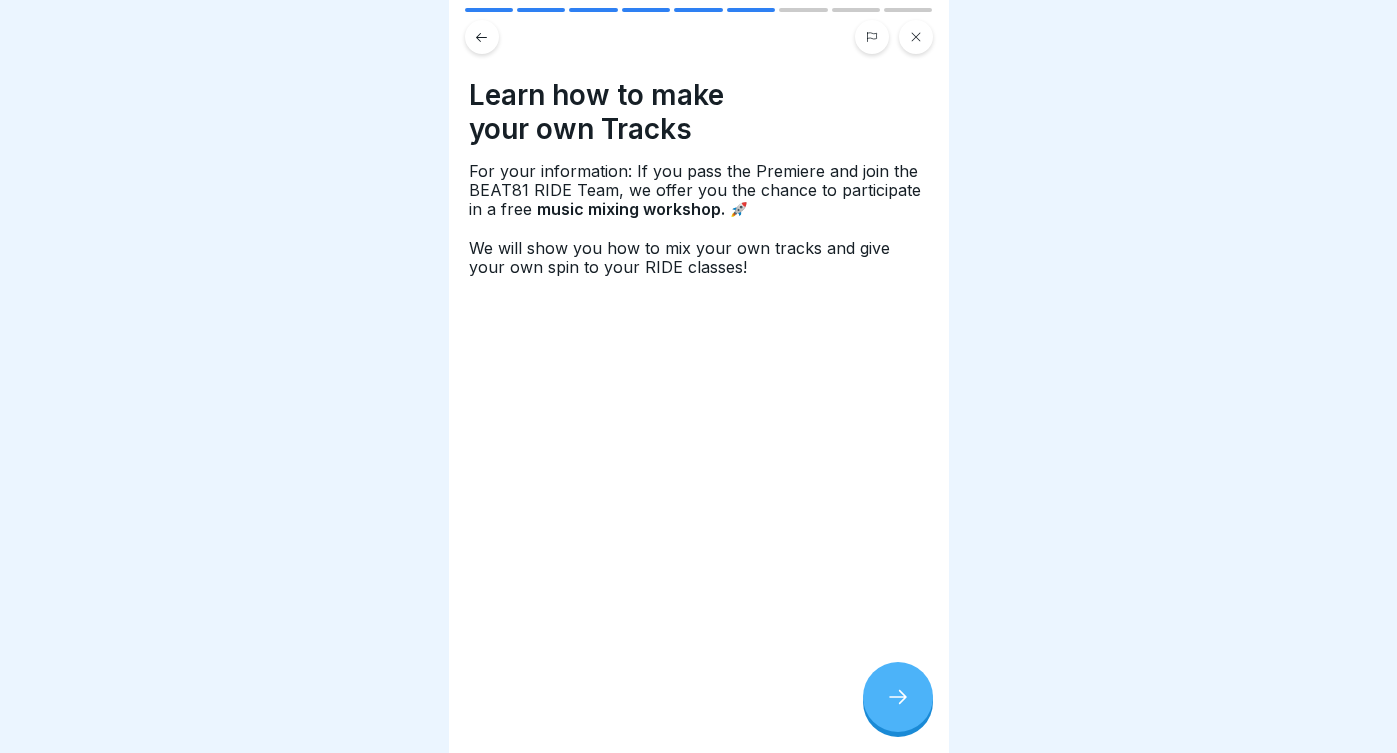 click 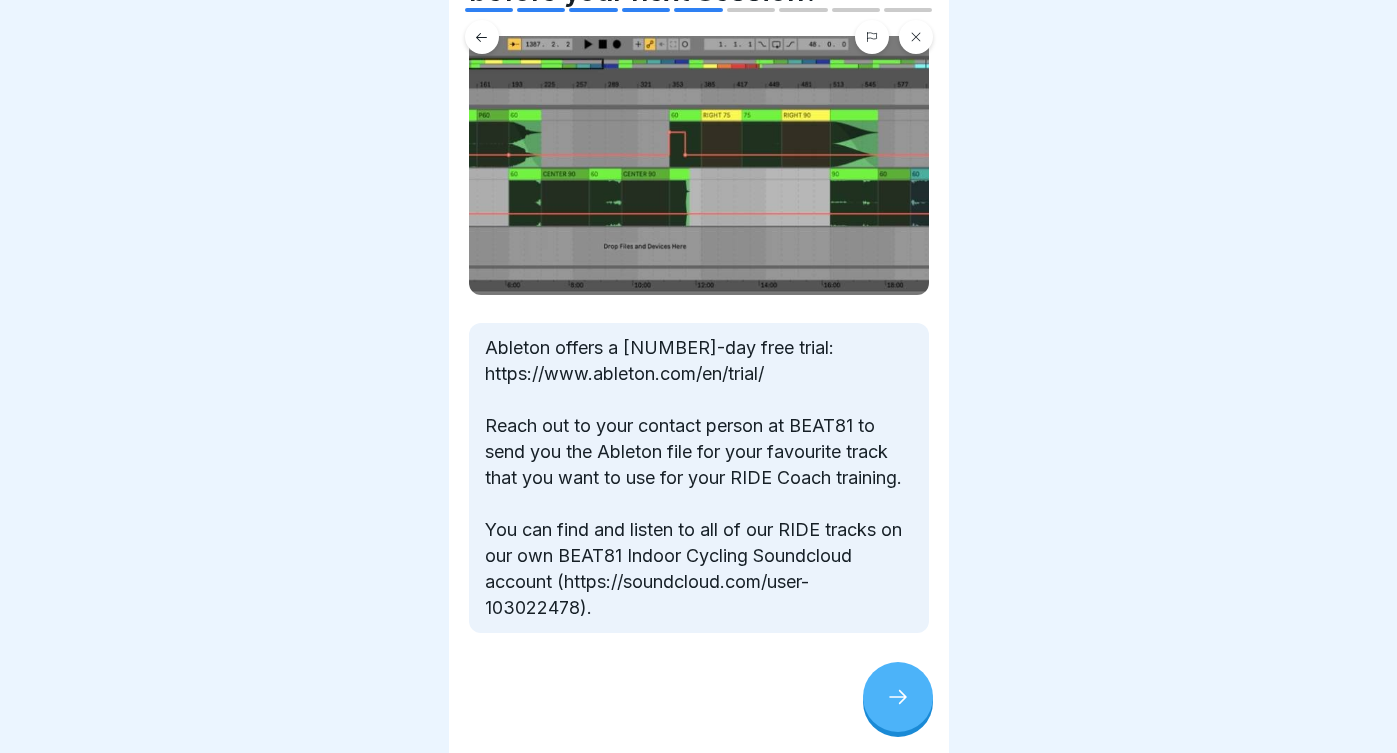 click 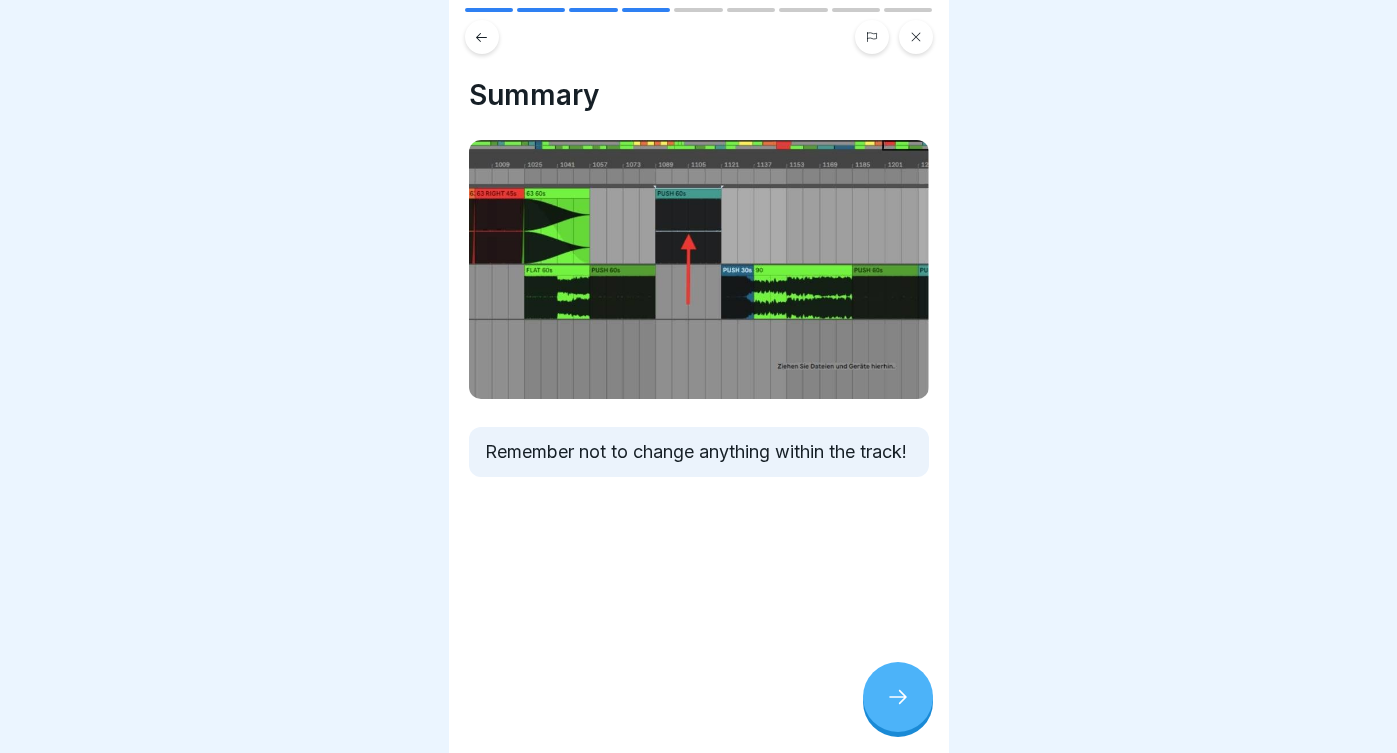 click 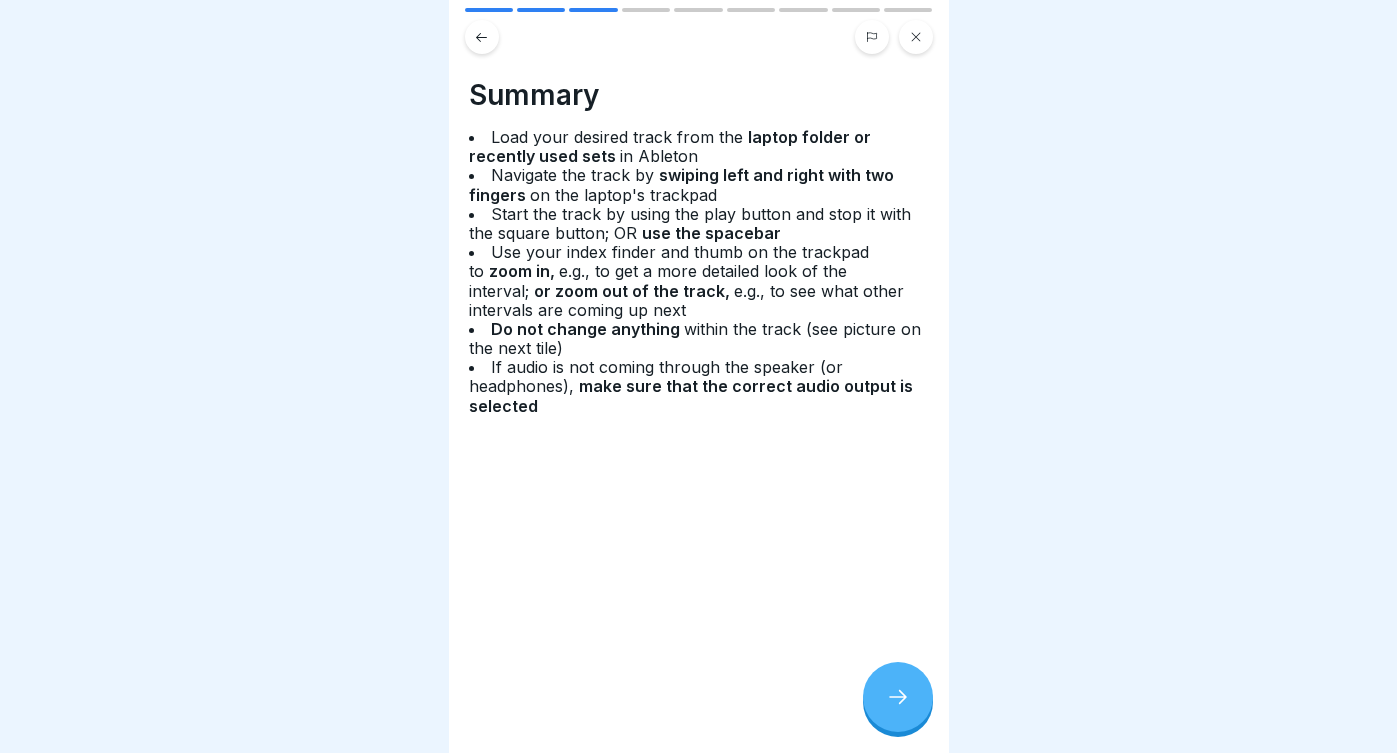 click 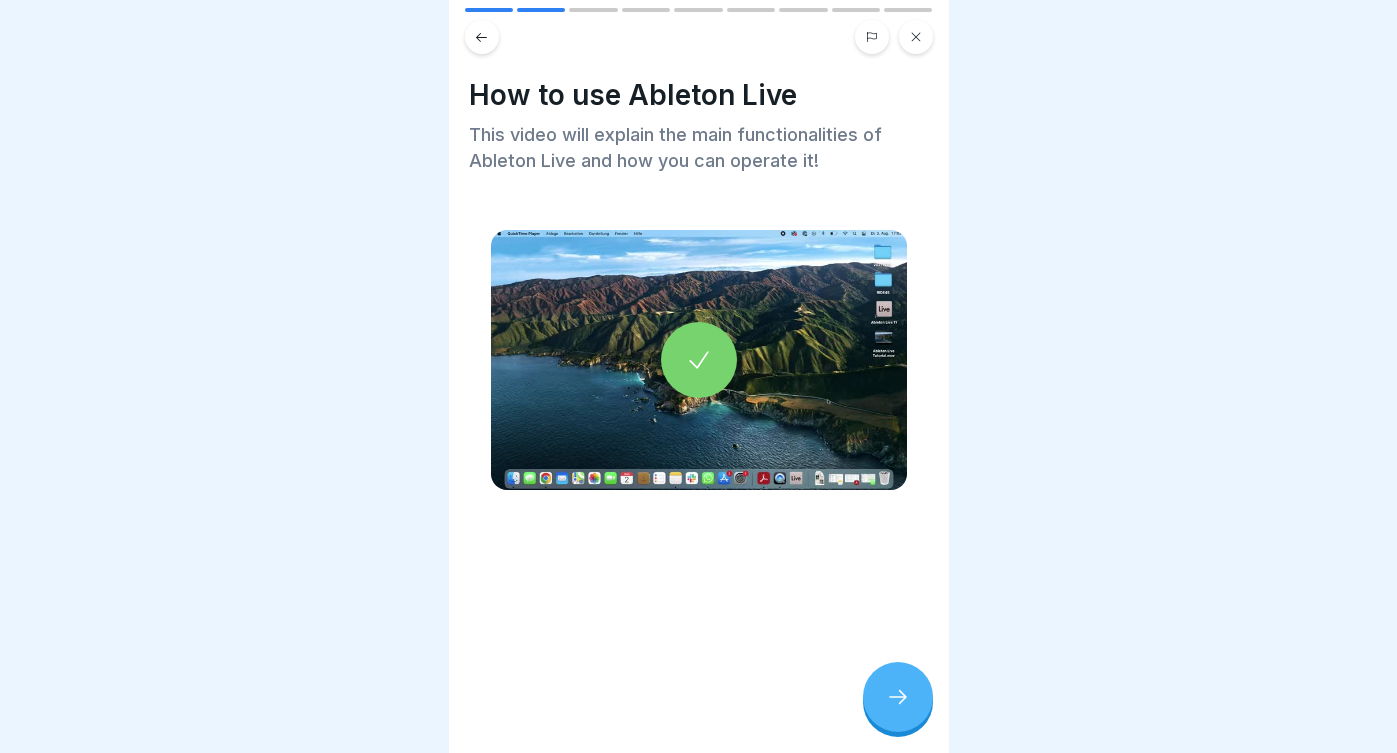 click 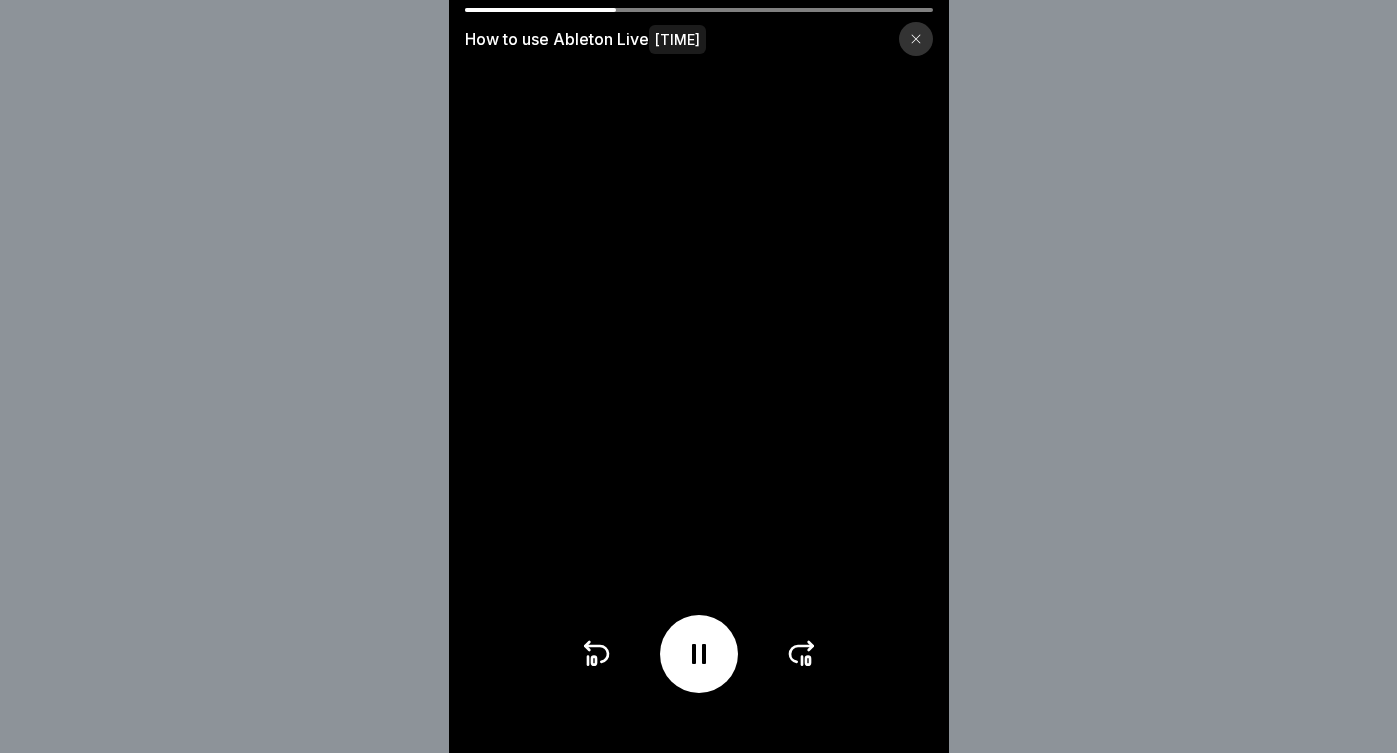click at bounding box center [699, 376] 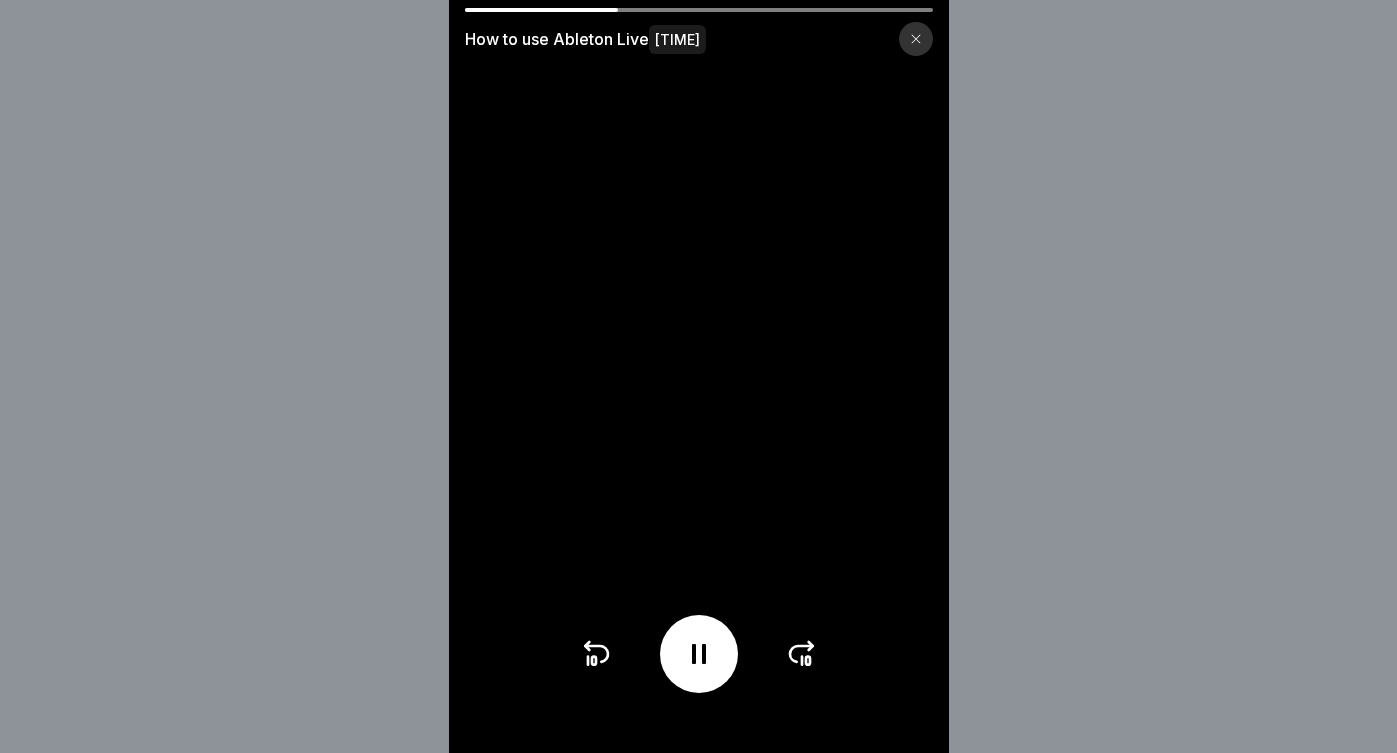 click 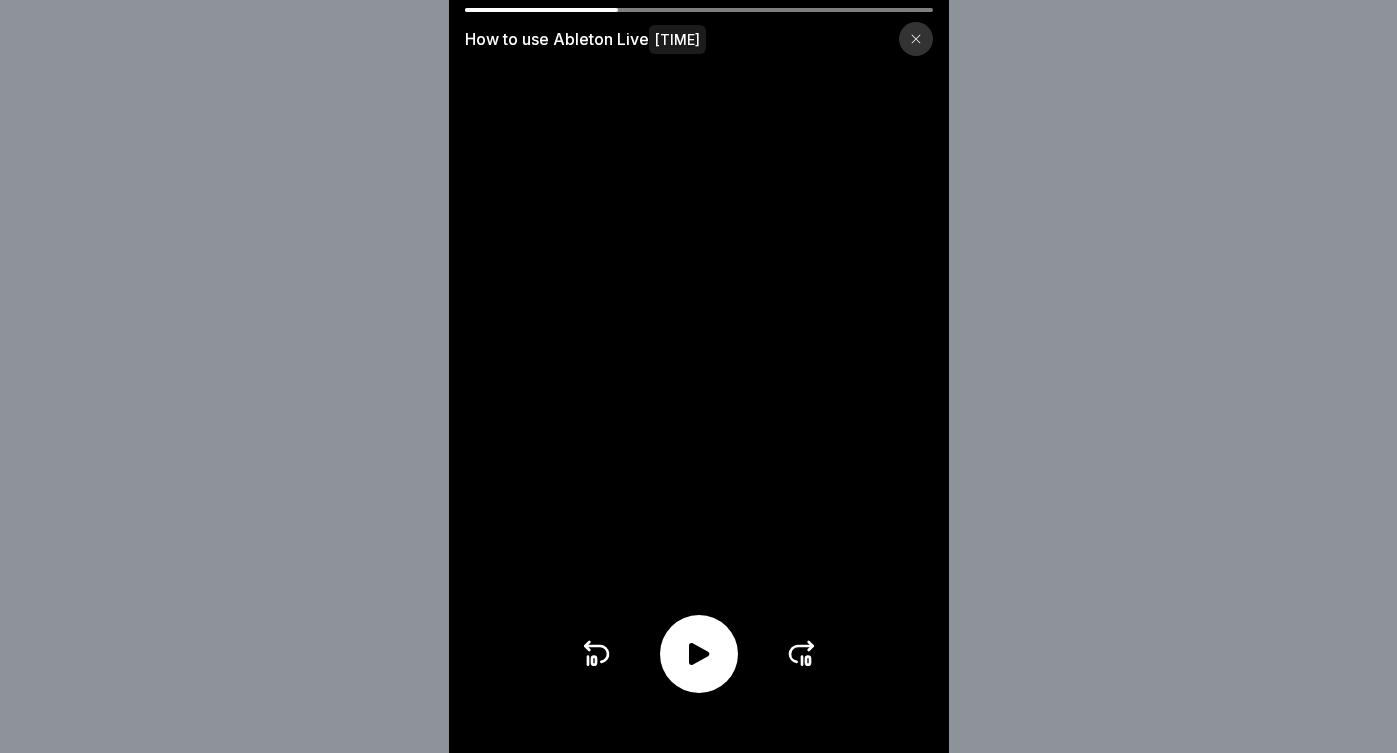 click 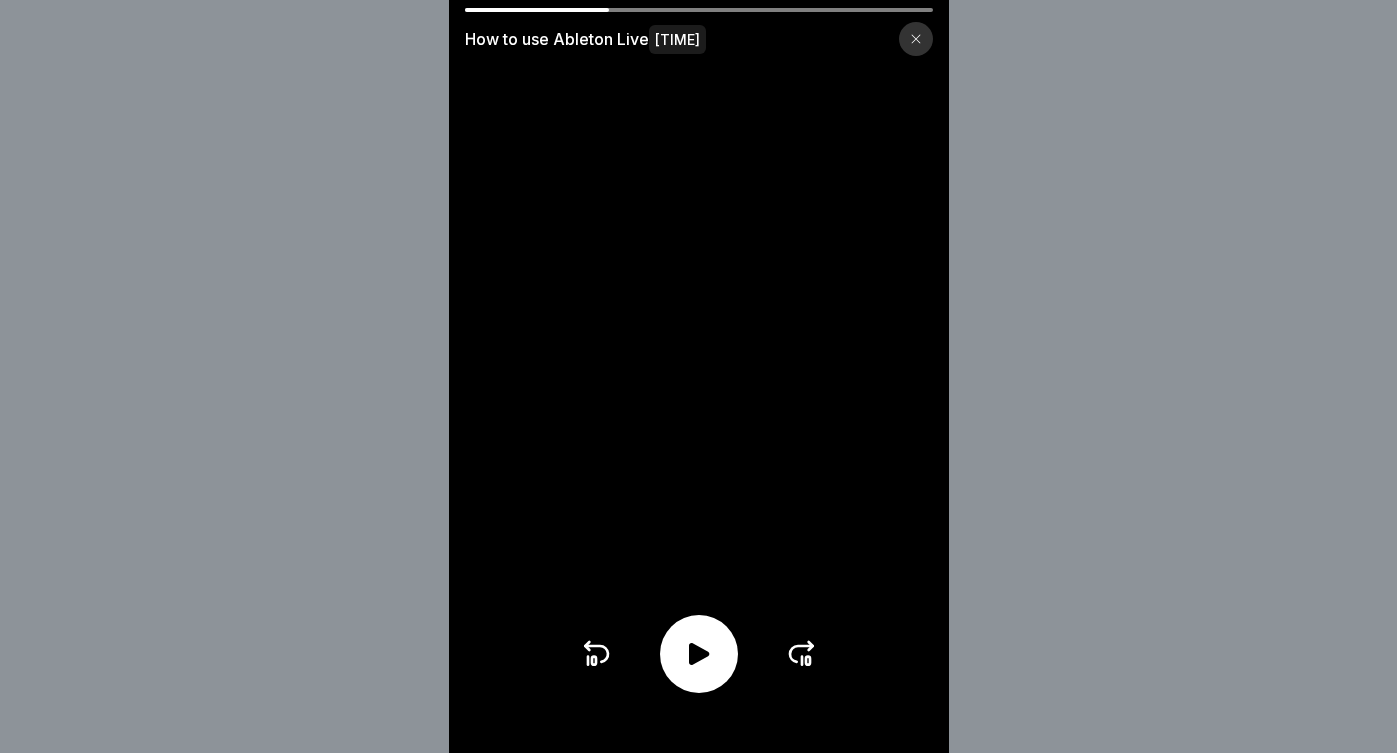 click 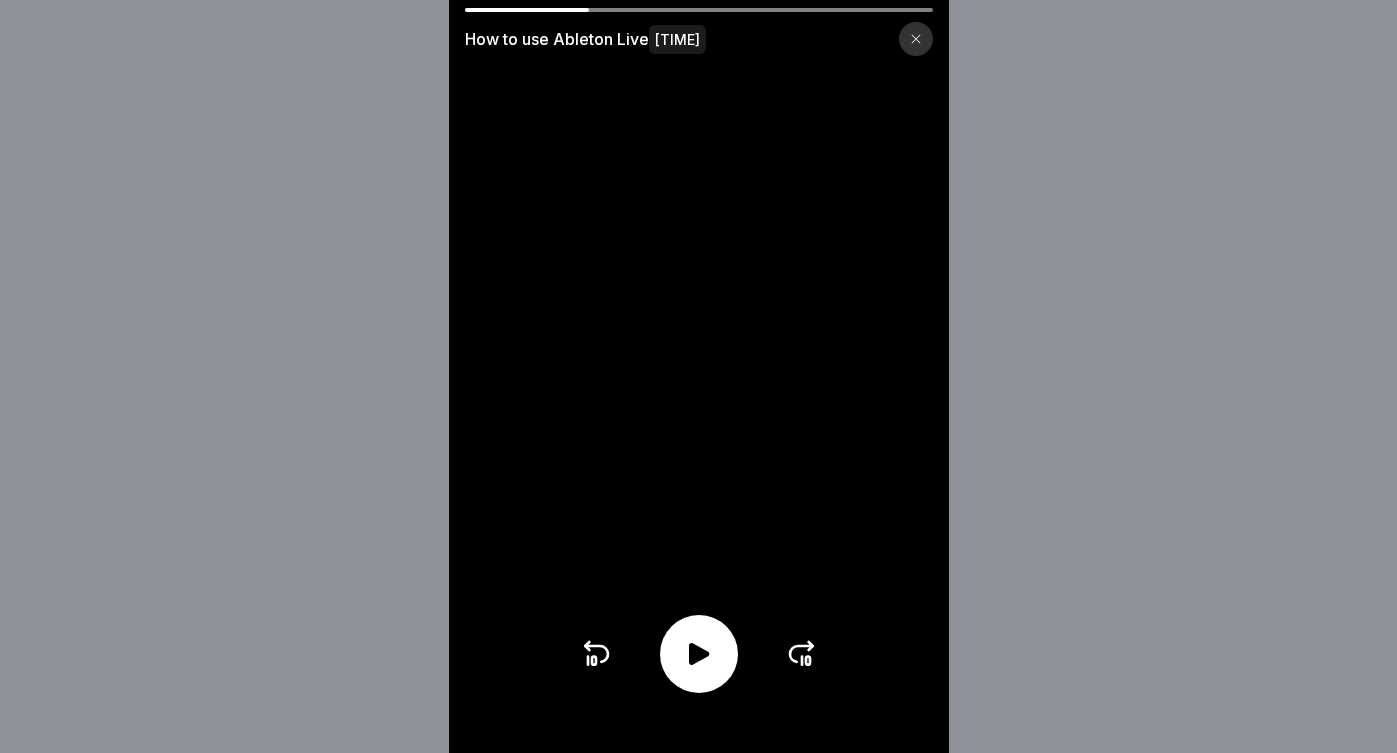 click 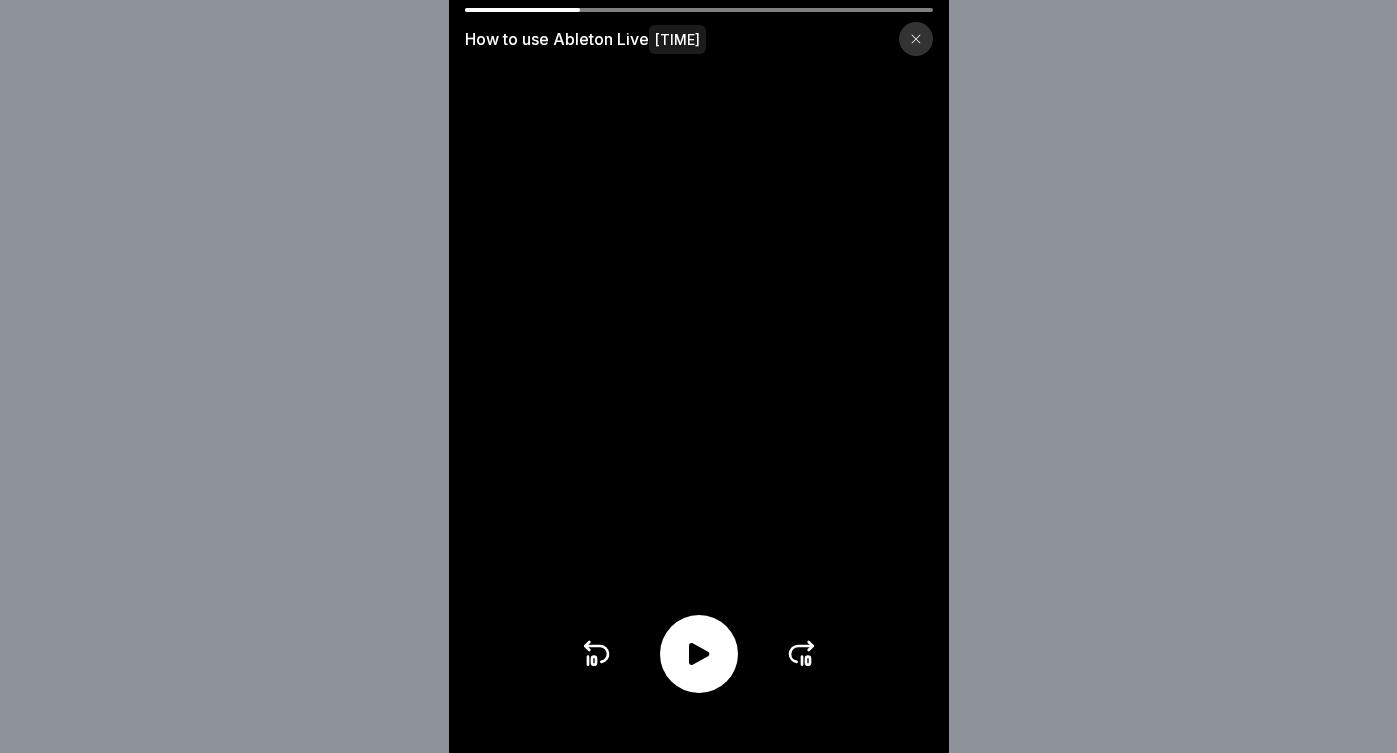 click 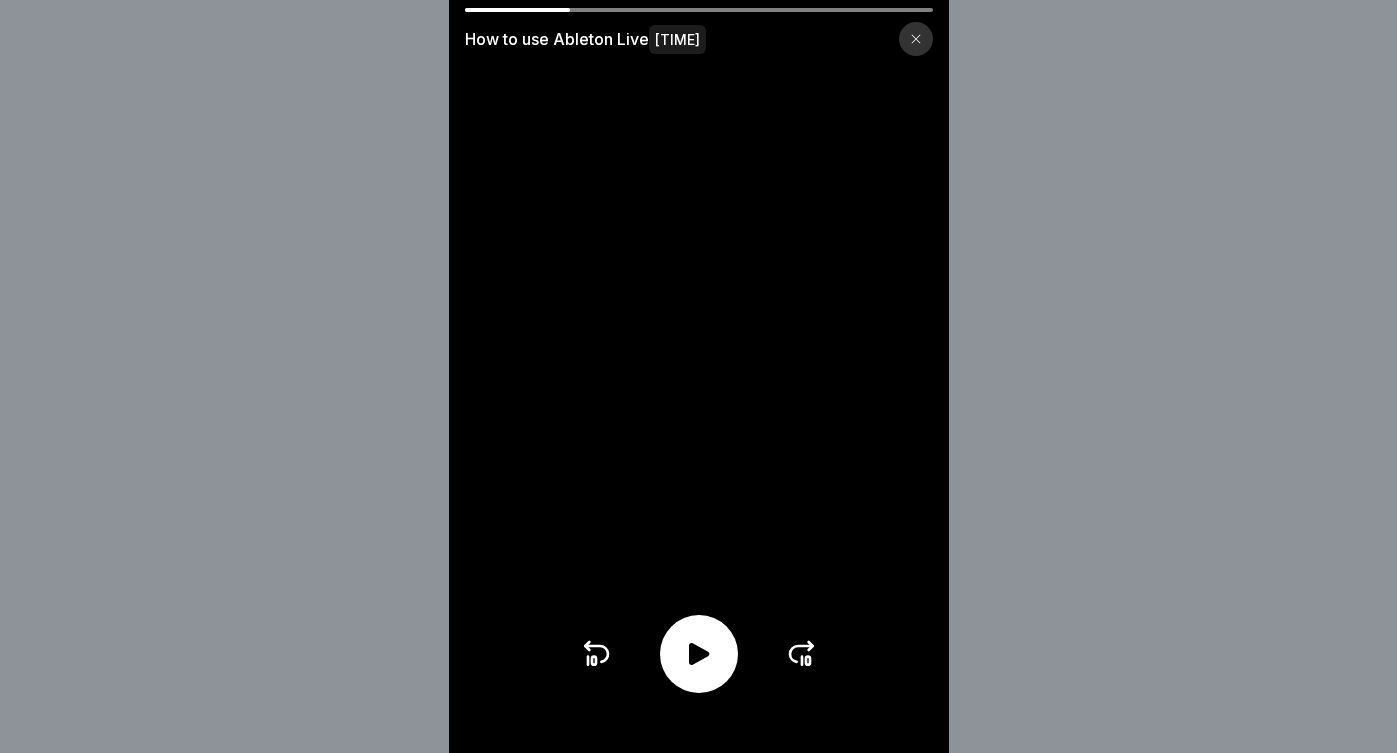 click 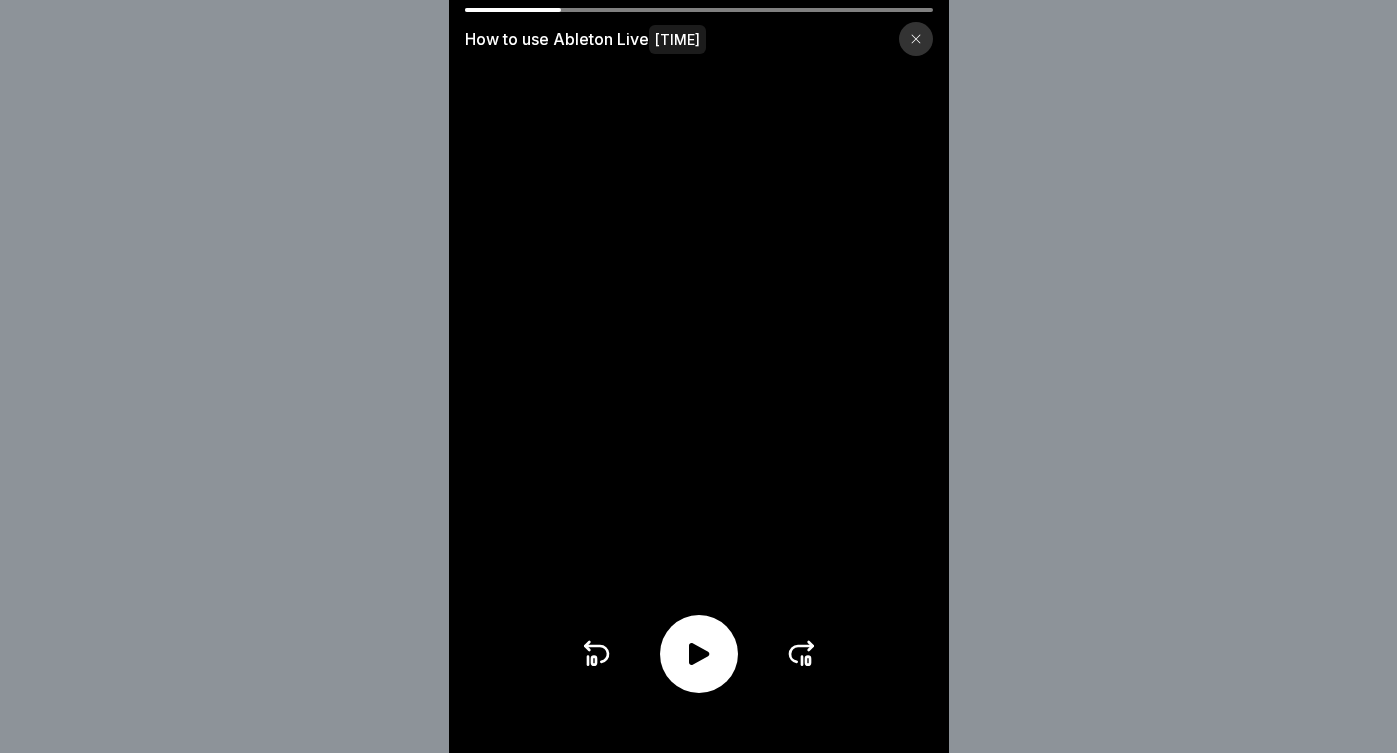 click 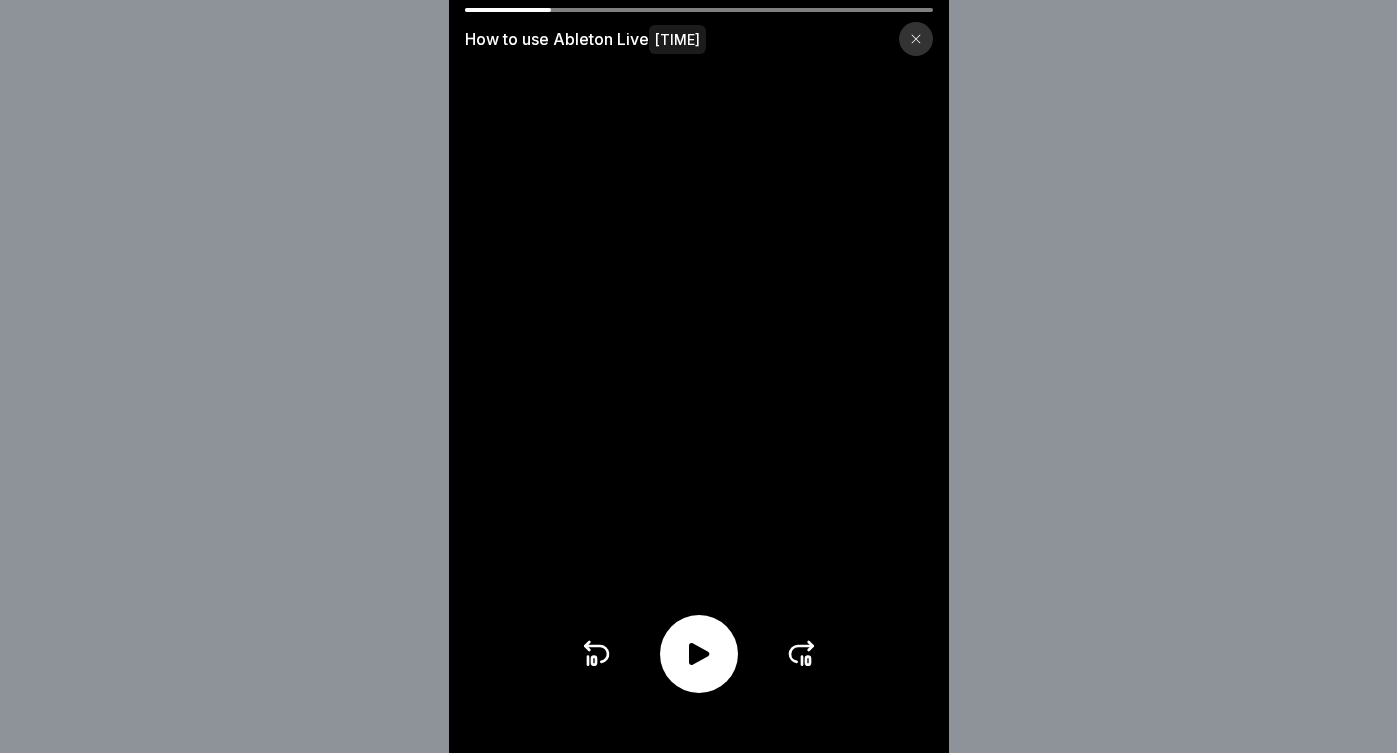 click 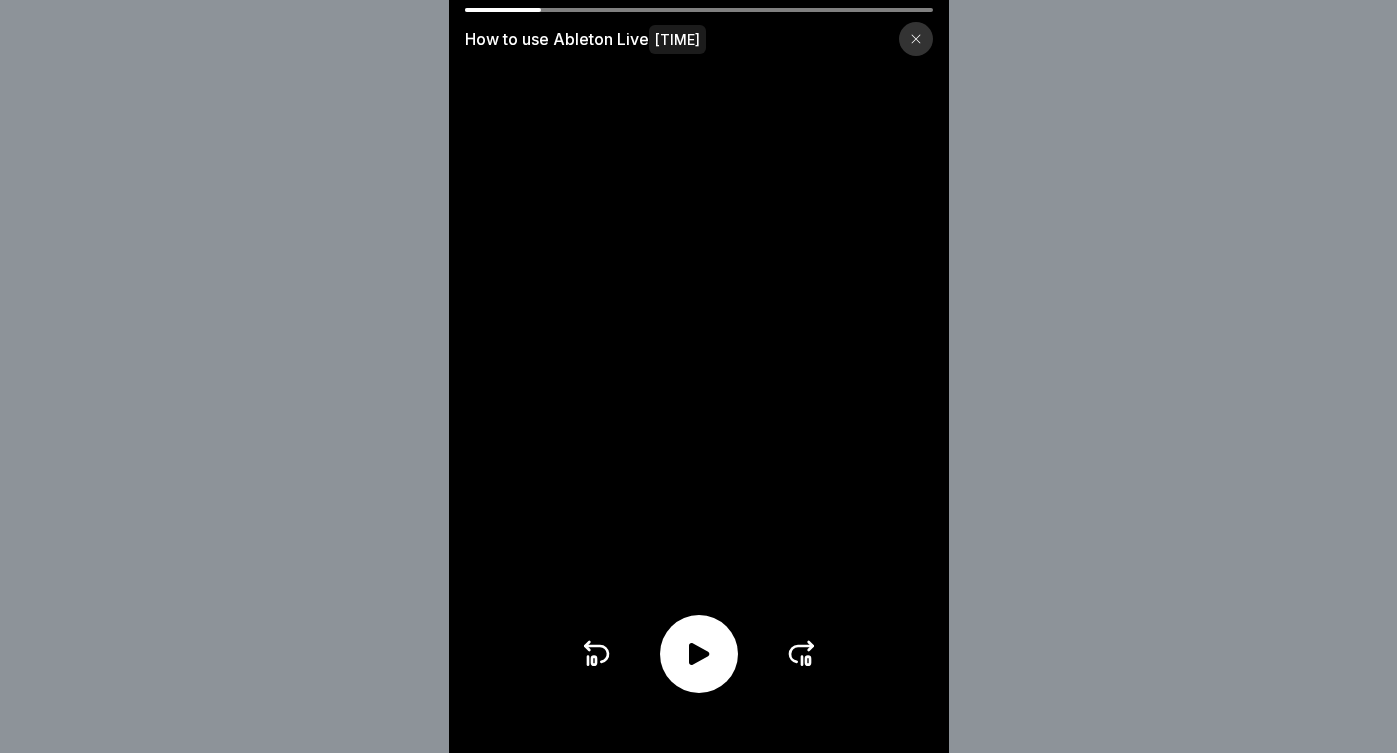click 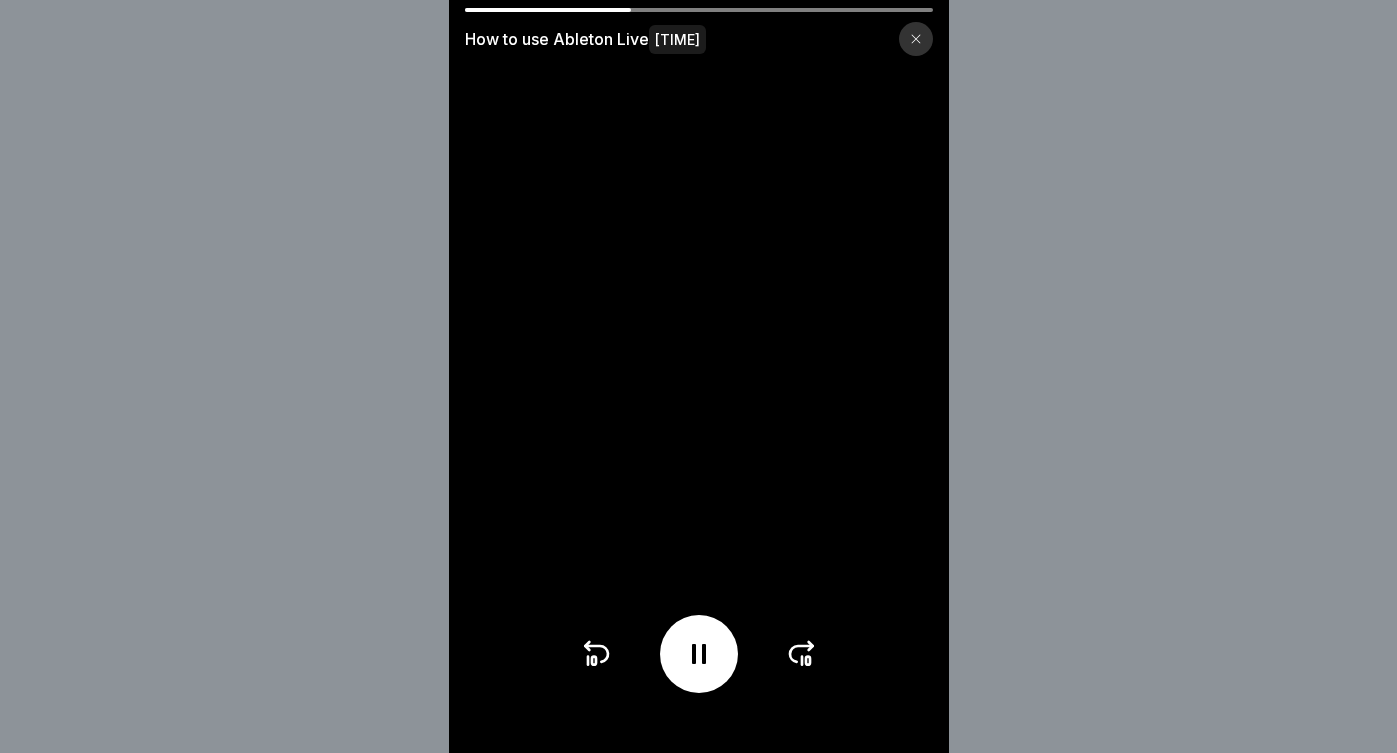 click on "How to use Ableton Live 8:07" at bounding box center [699, 376] 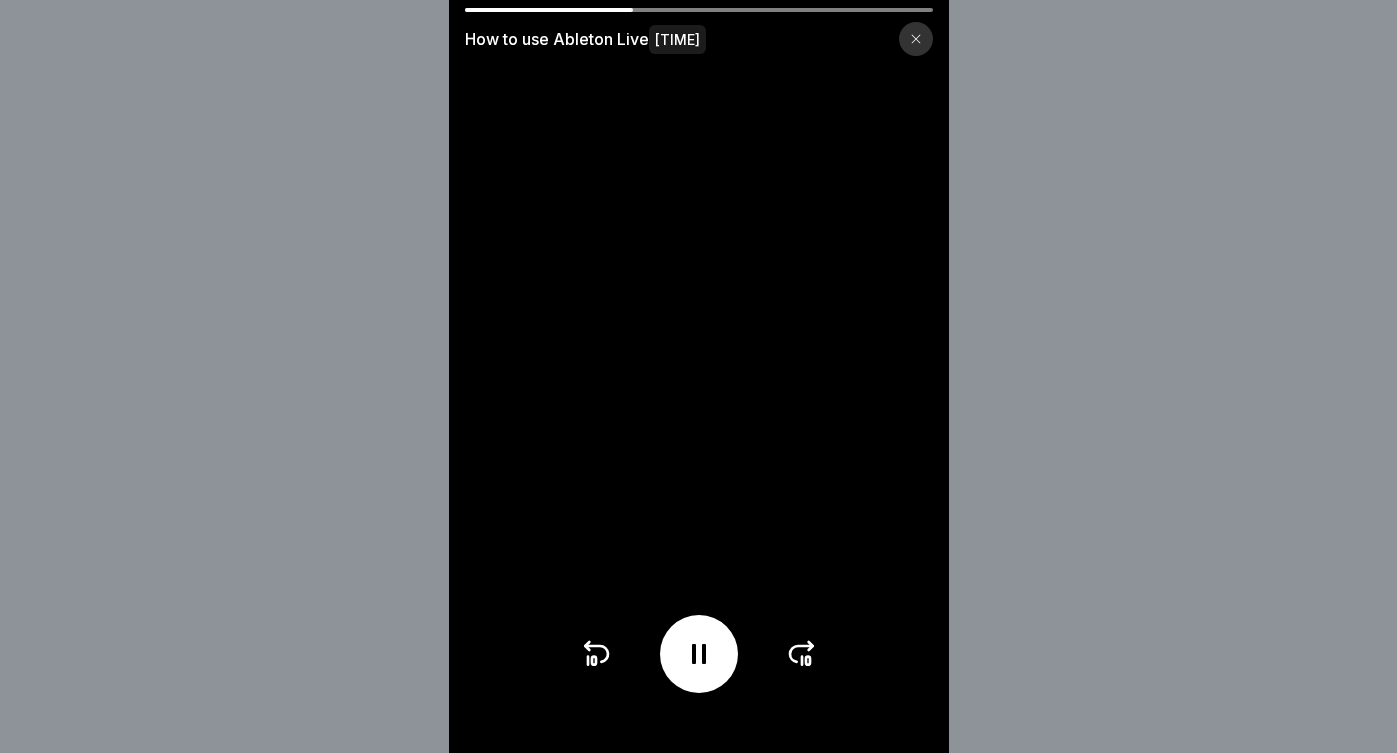 click 